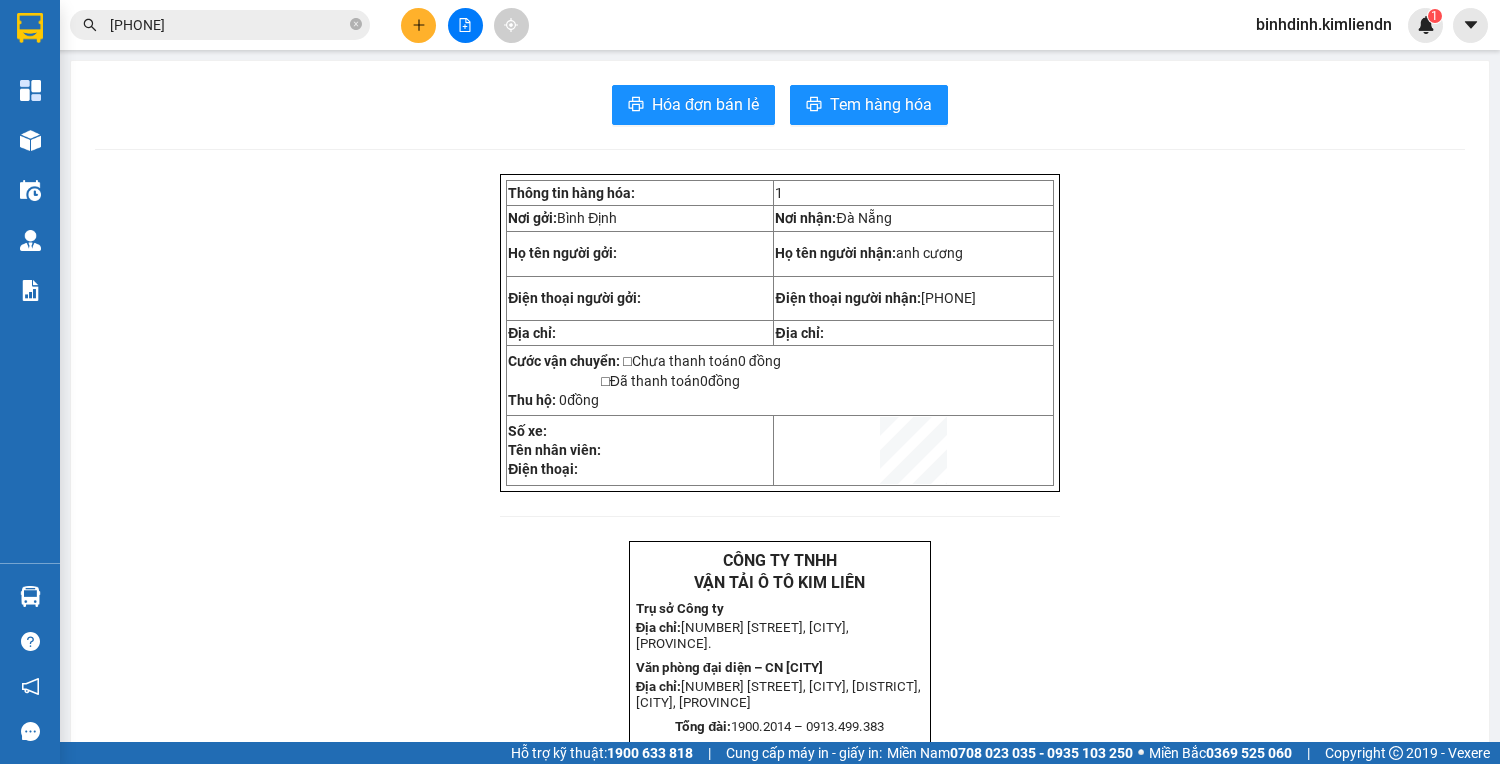 scroll, scrollTop: 0, scrollLeft: 0, axis: both 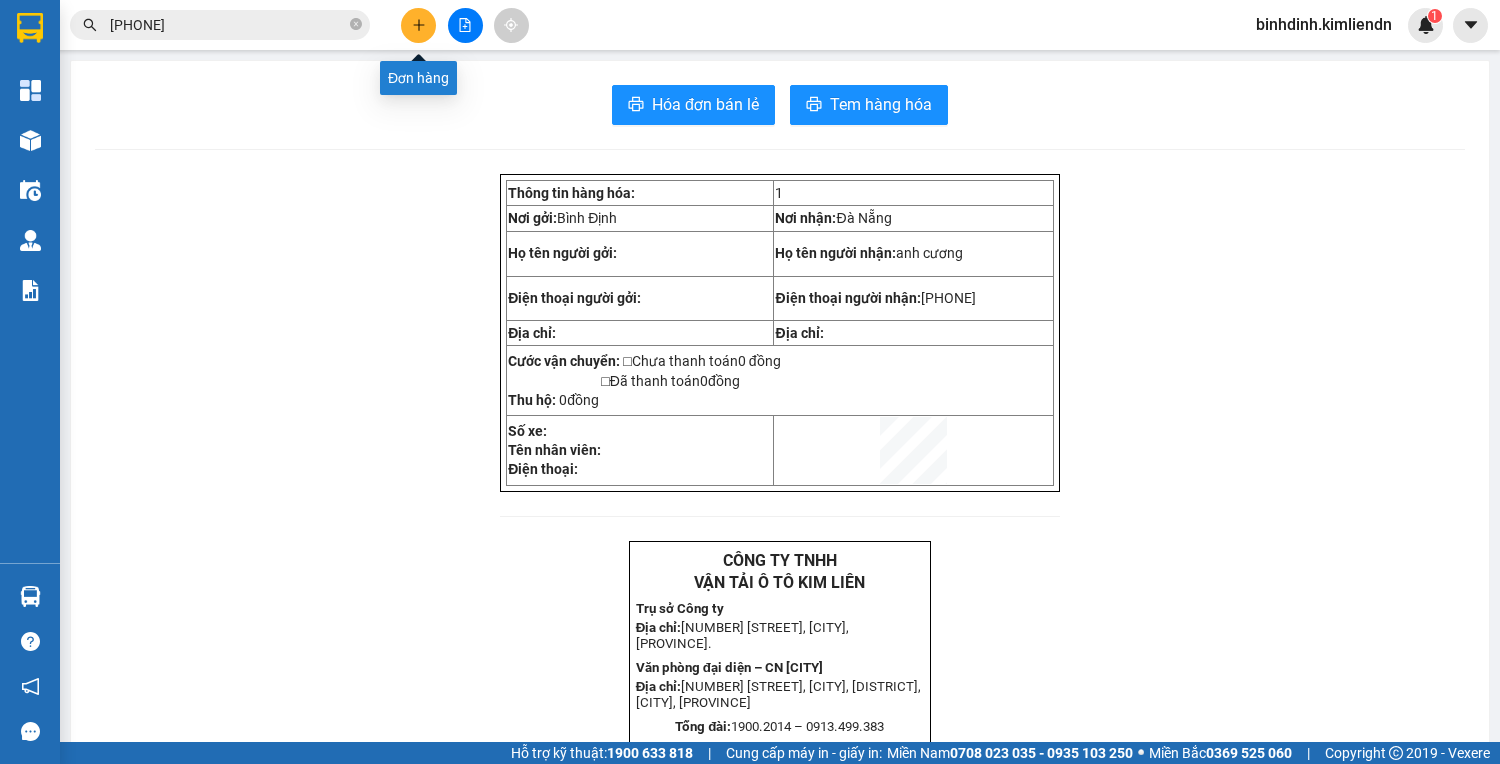 click at bounding box center (418, 25) 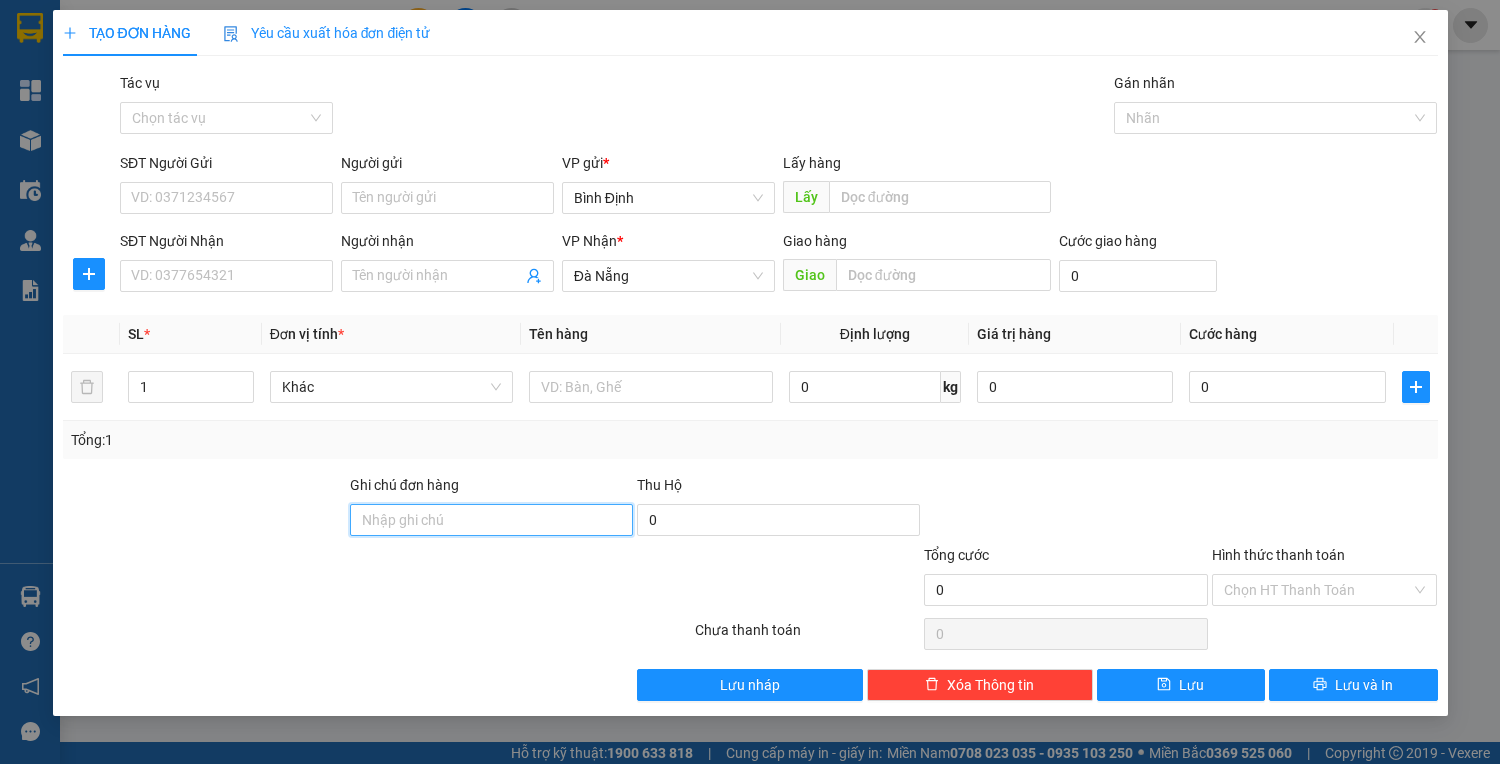 click on "Ghi chú đơn hàng" at bounding box center (491, 520) 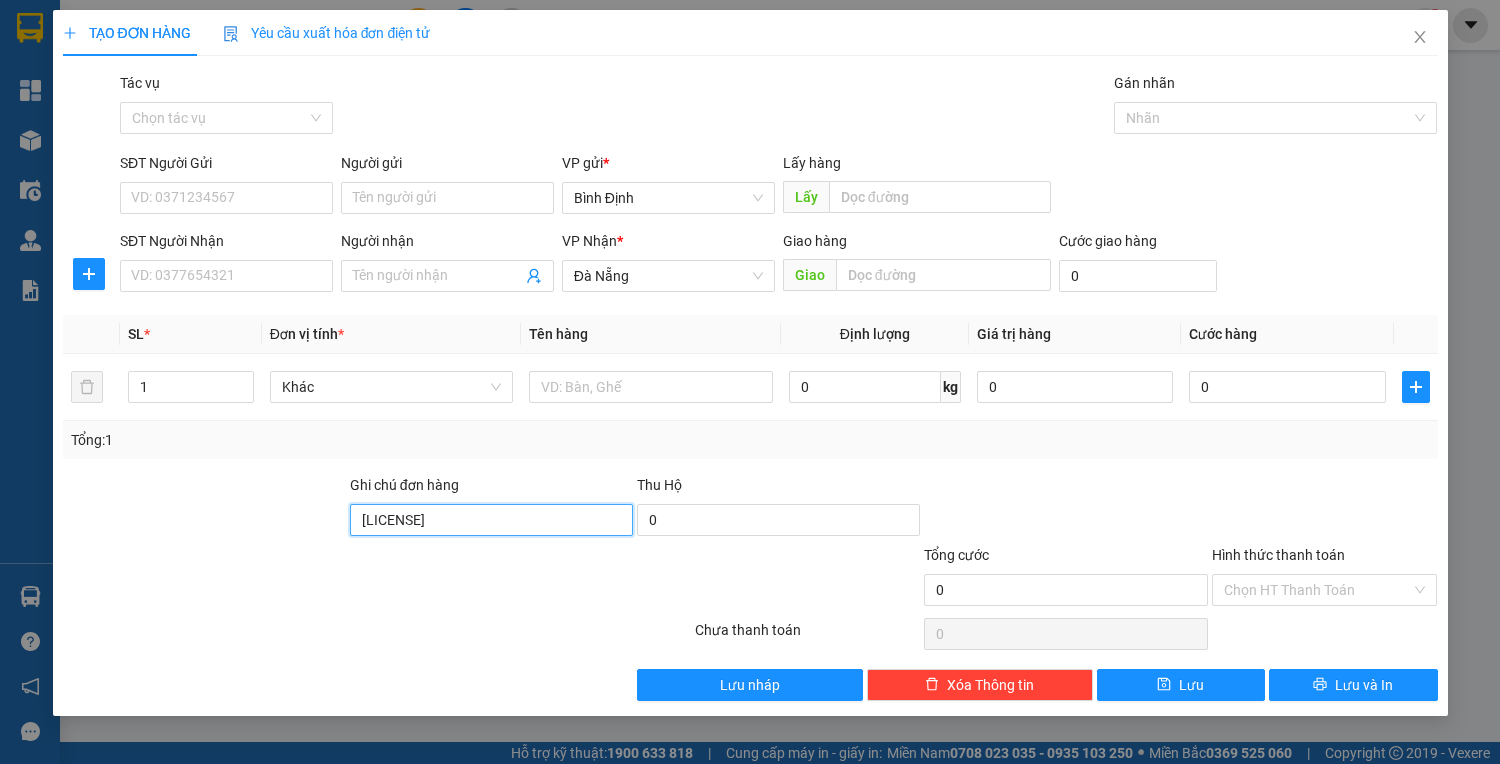 type on "[LICENSE] - [PHONE]" 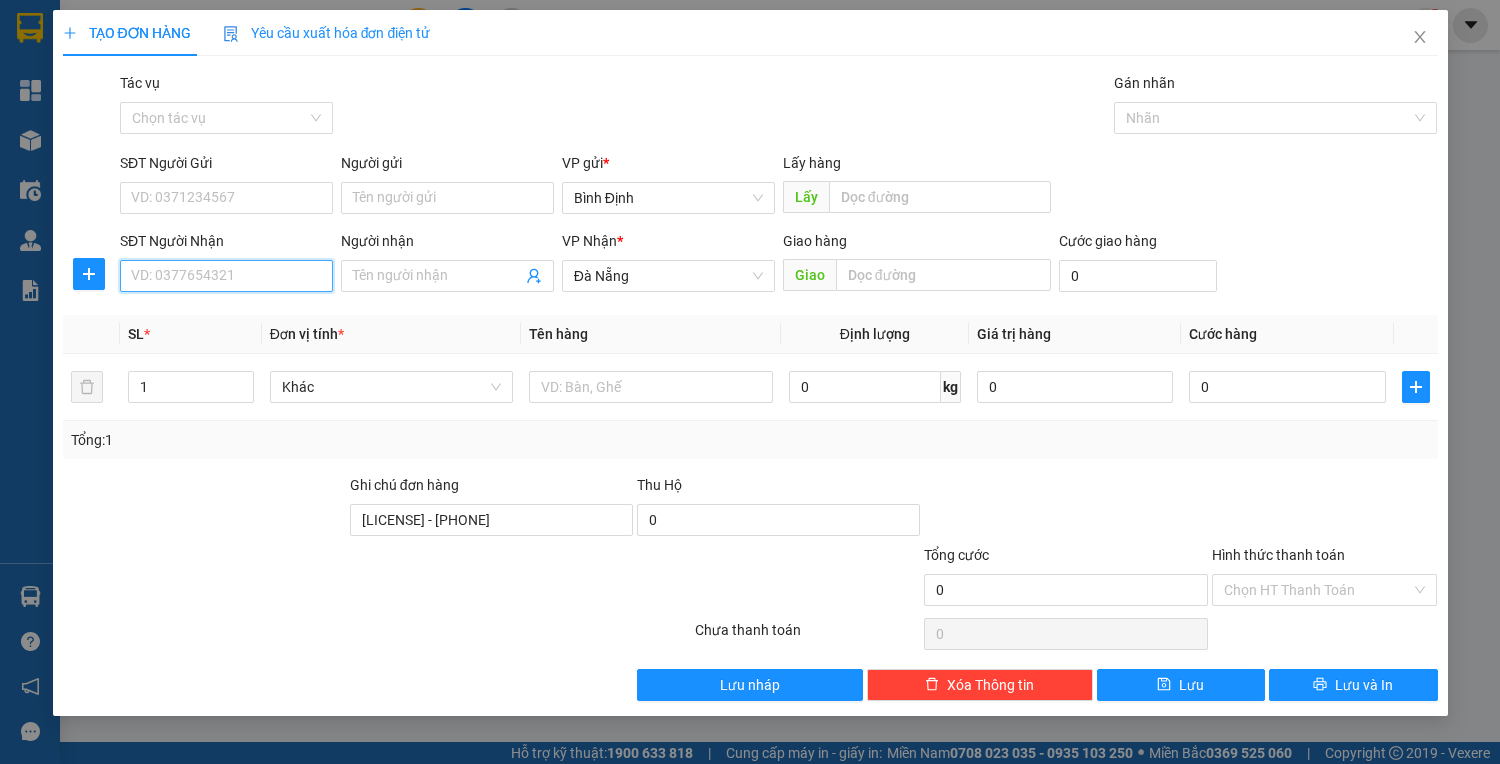 click on "SĐT Người Nhận" at bounding box center (226, 276) 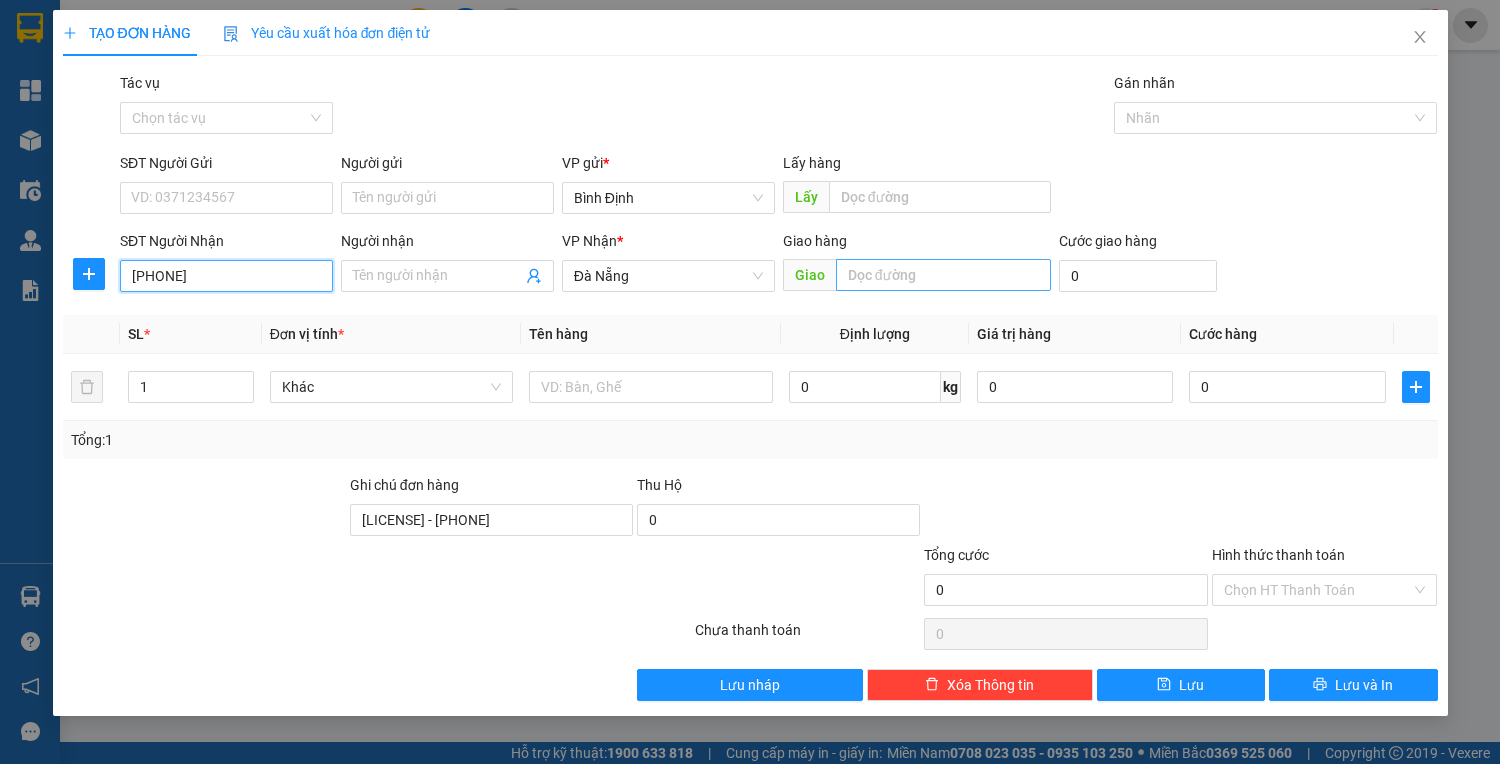 type on "[PHONE]" 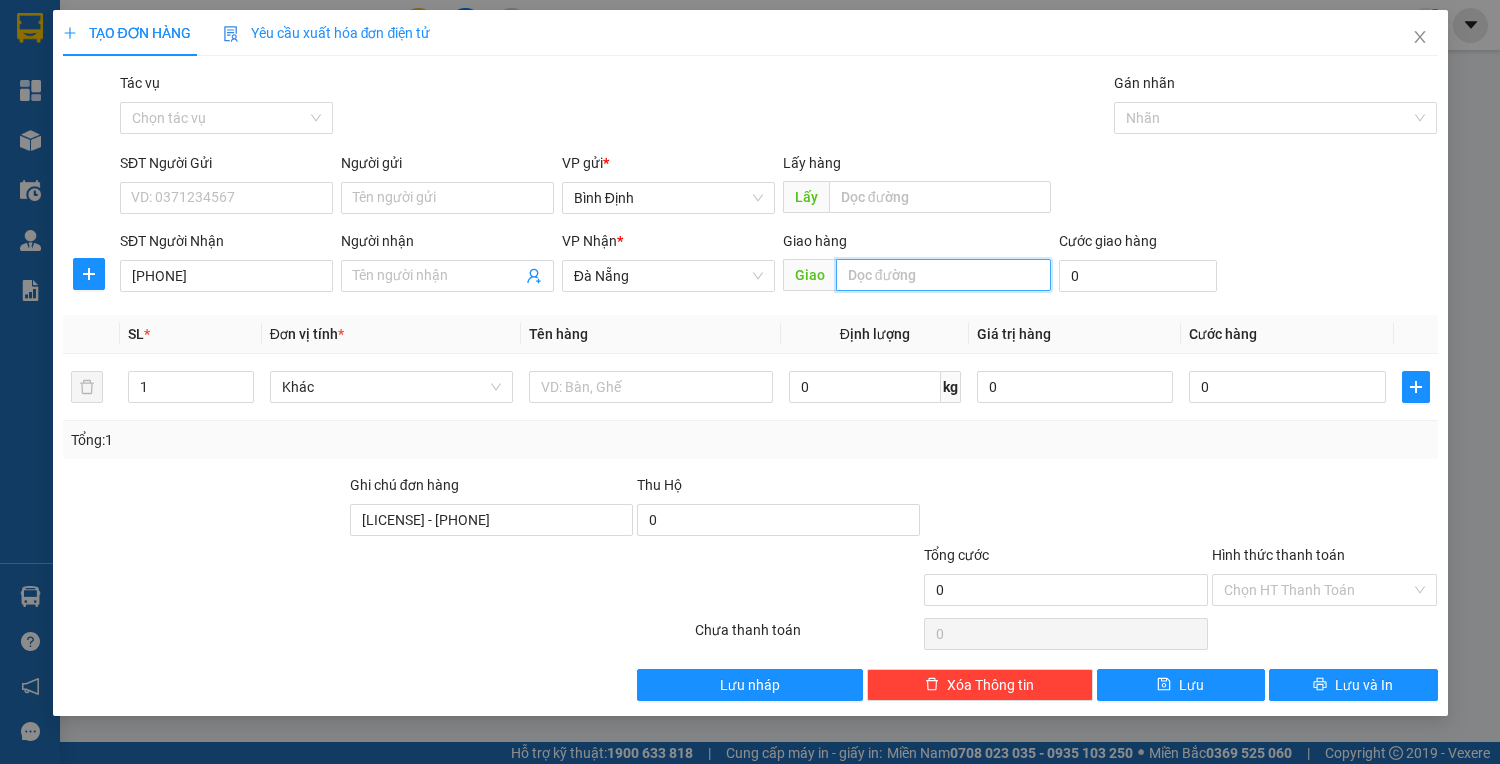 click at bounding box center (943, 275) 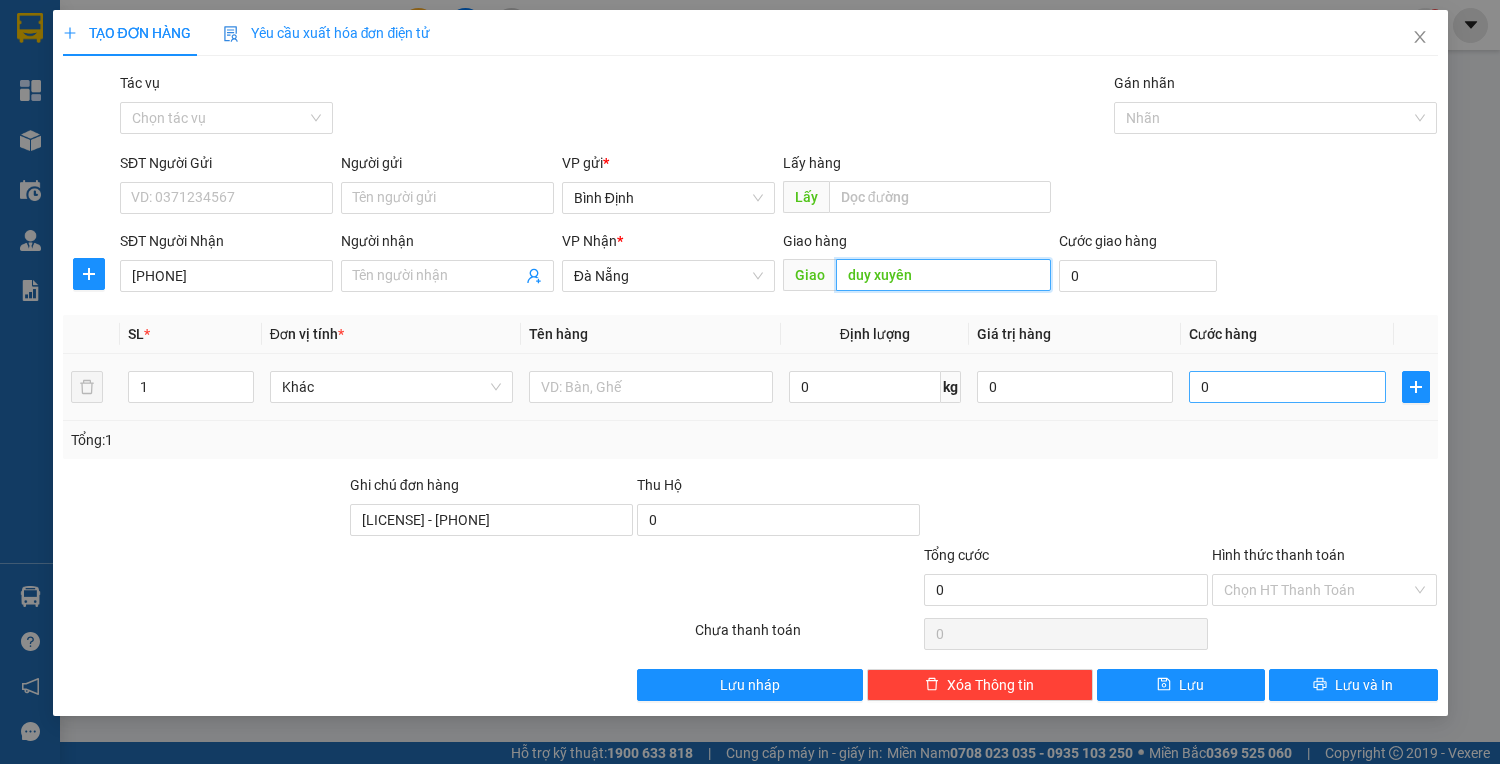 type on "duy xuyên" 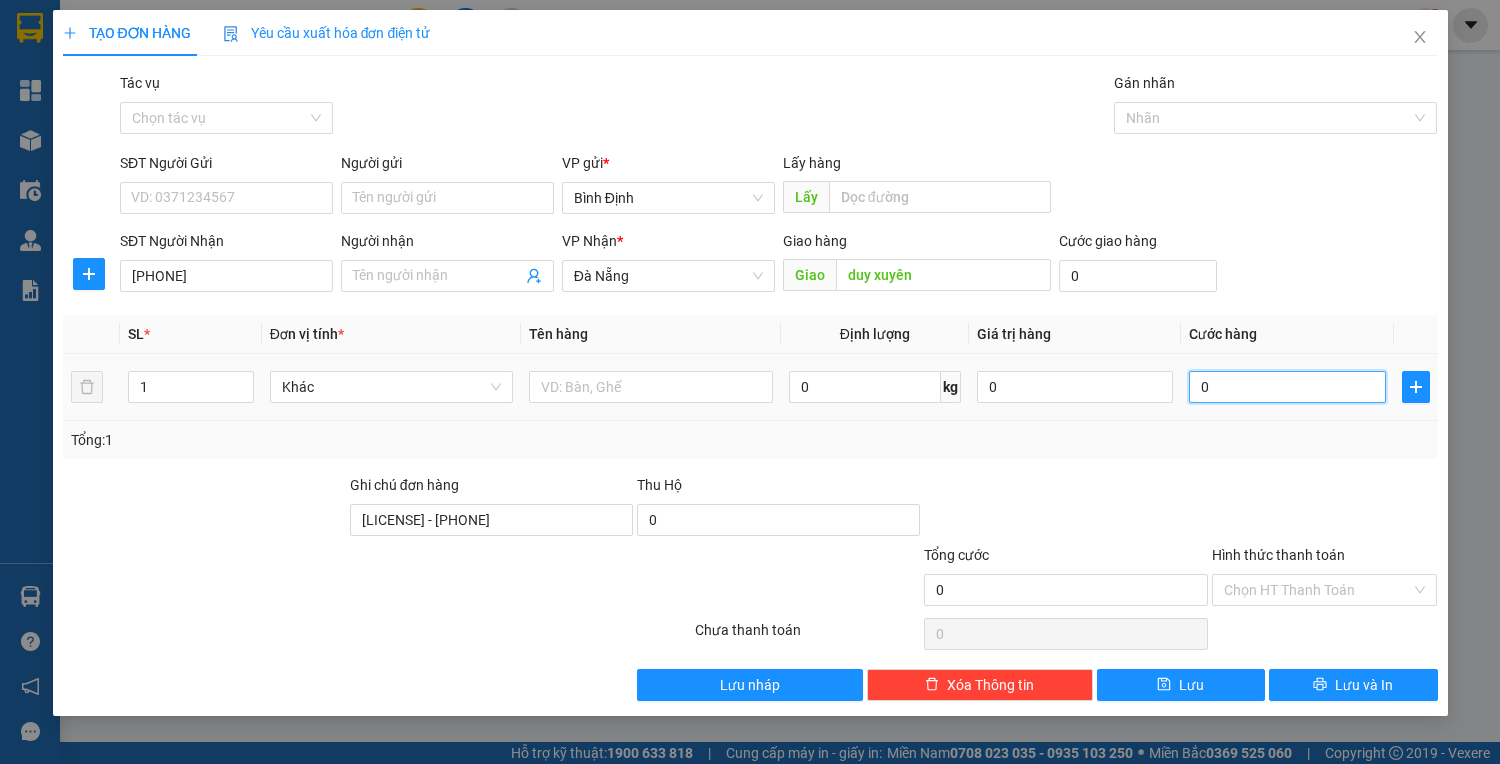 click on "0" at bounding box center (1287, 387) 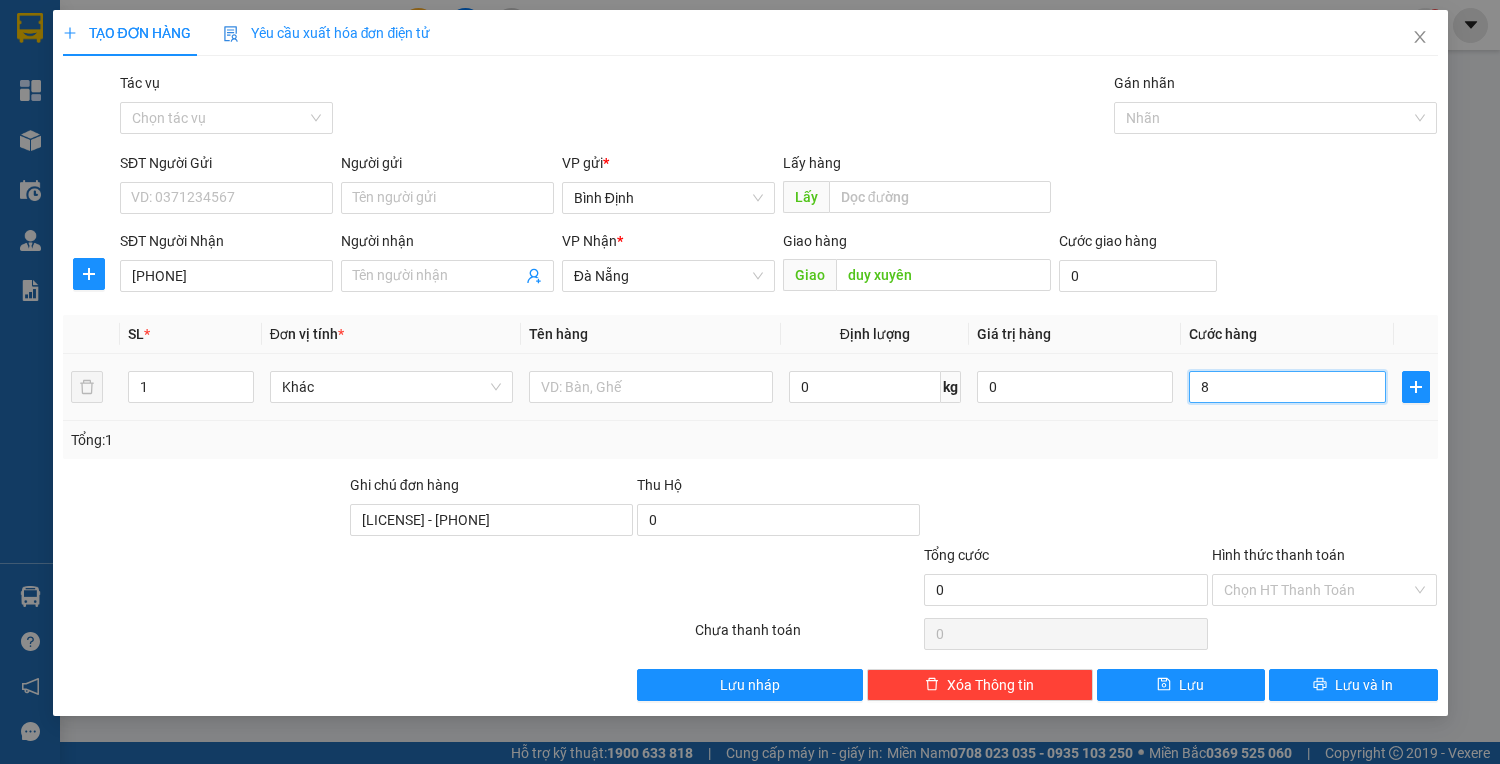 type on "8" 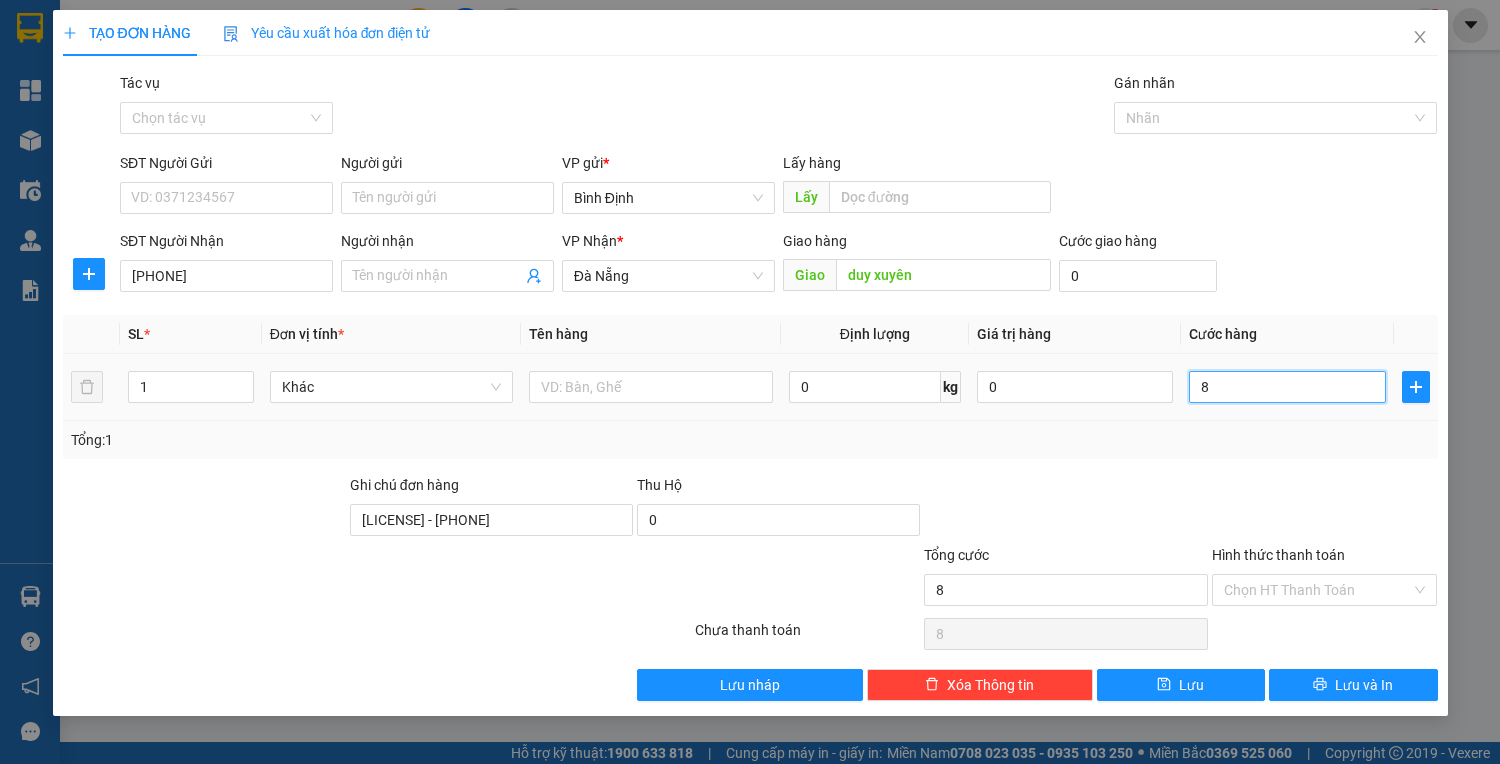 type on "80" 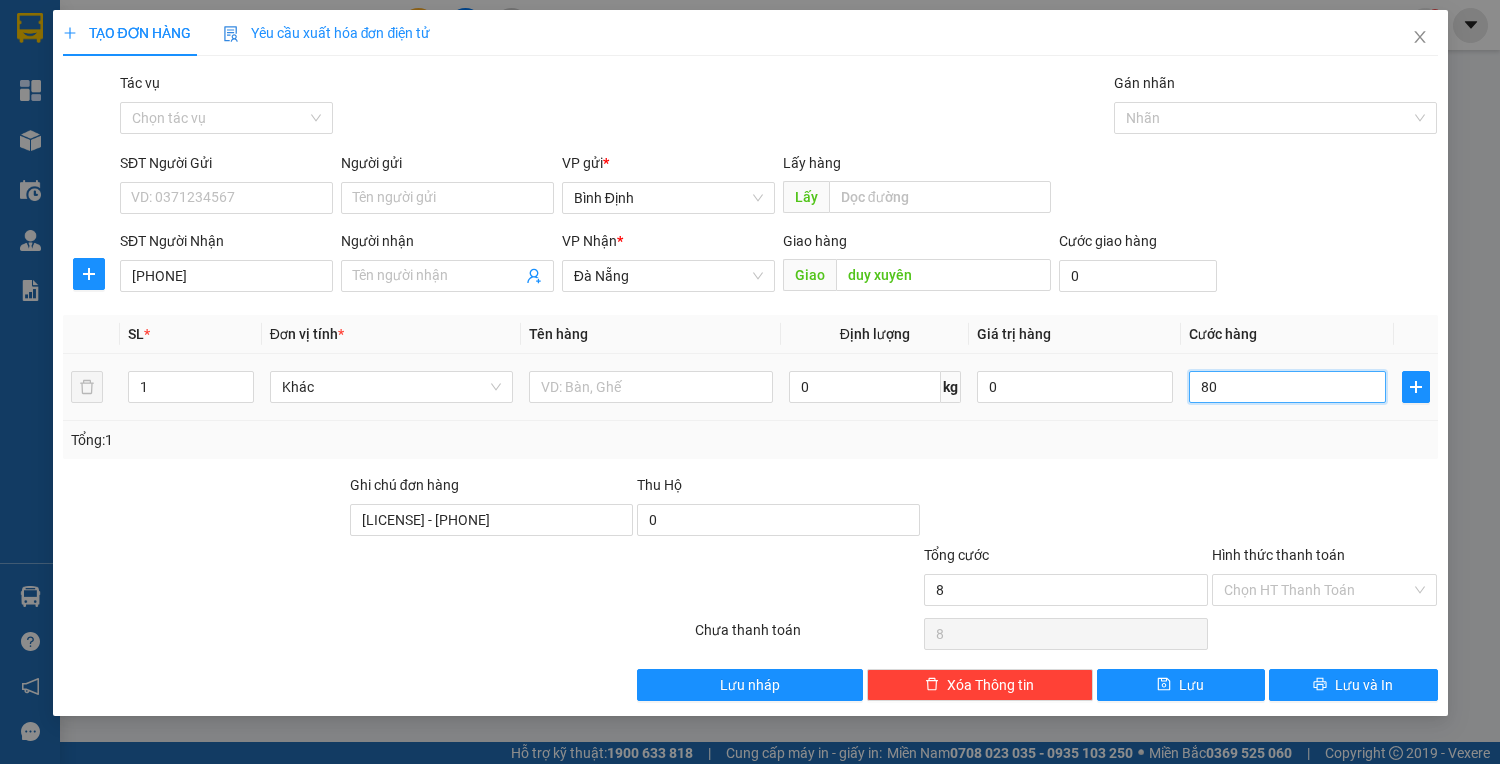 type on "80" 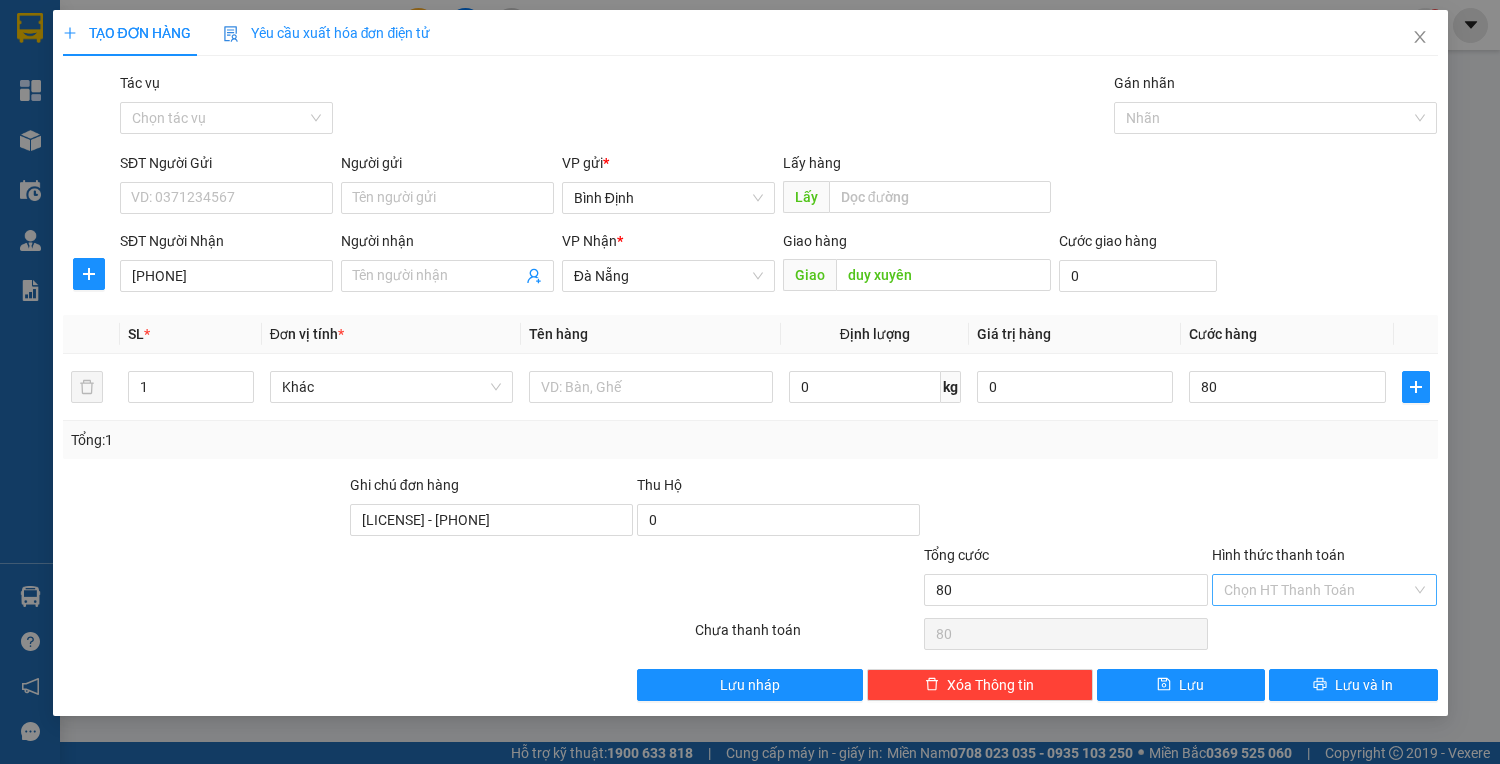 type on "80.000" 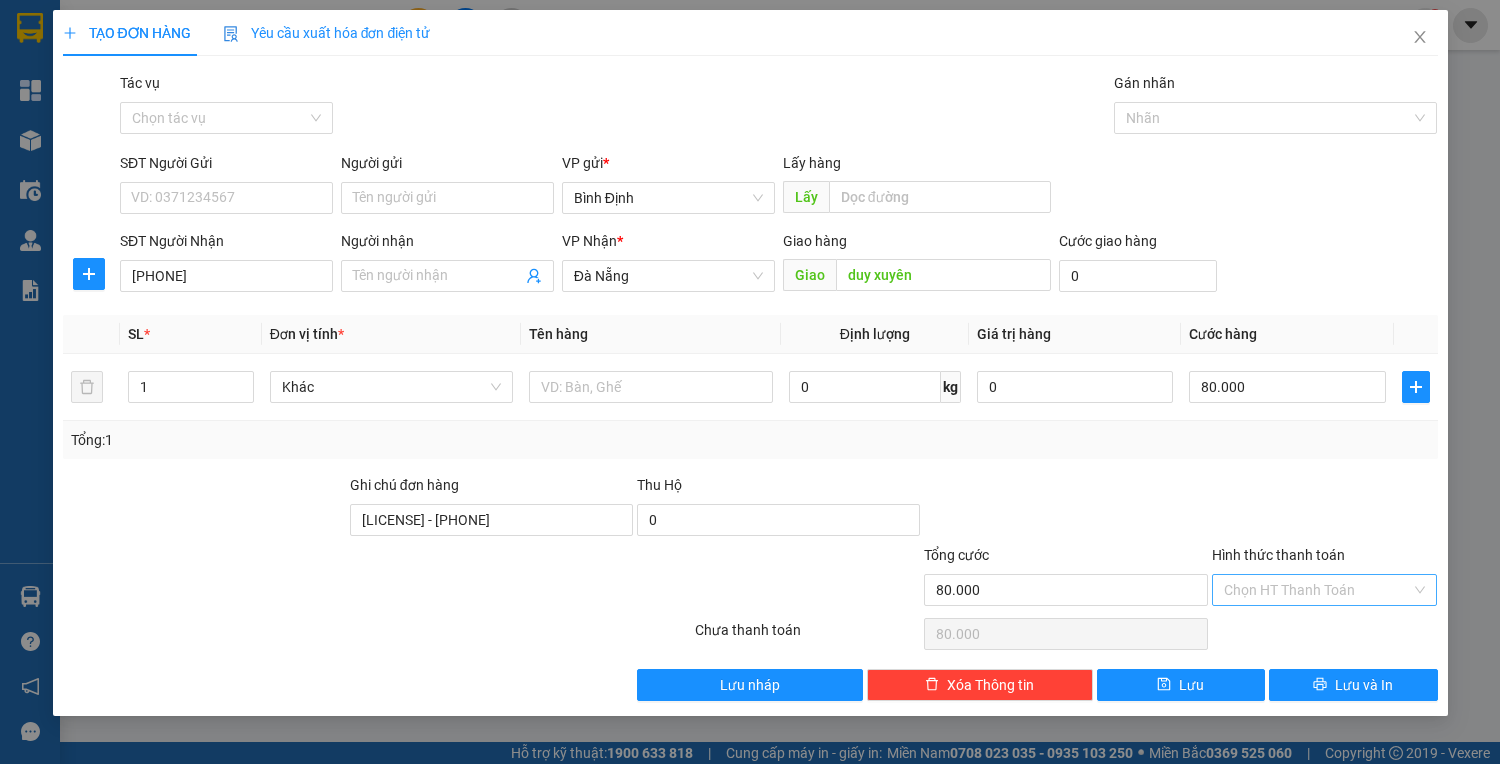 click on "Hình thức thanh toán" at bounding box center (1318, 590) 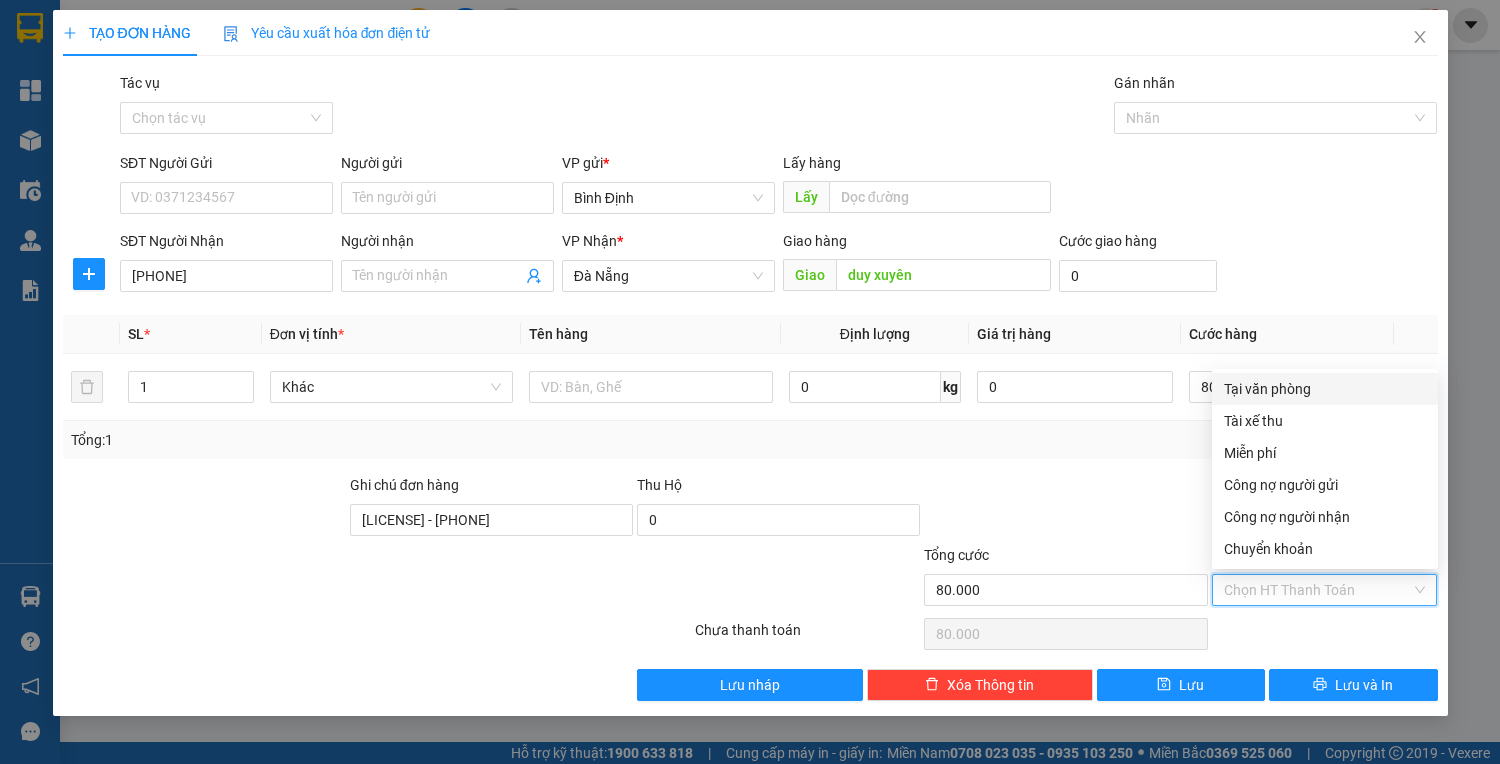 click on "Tại văn phòng" at bounding box center [1325, 389] 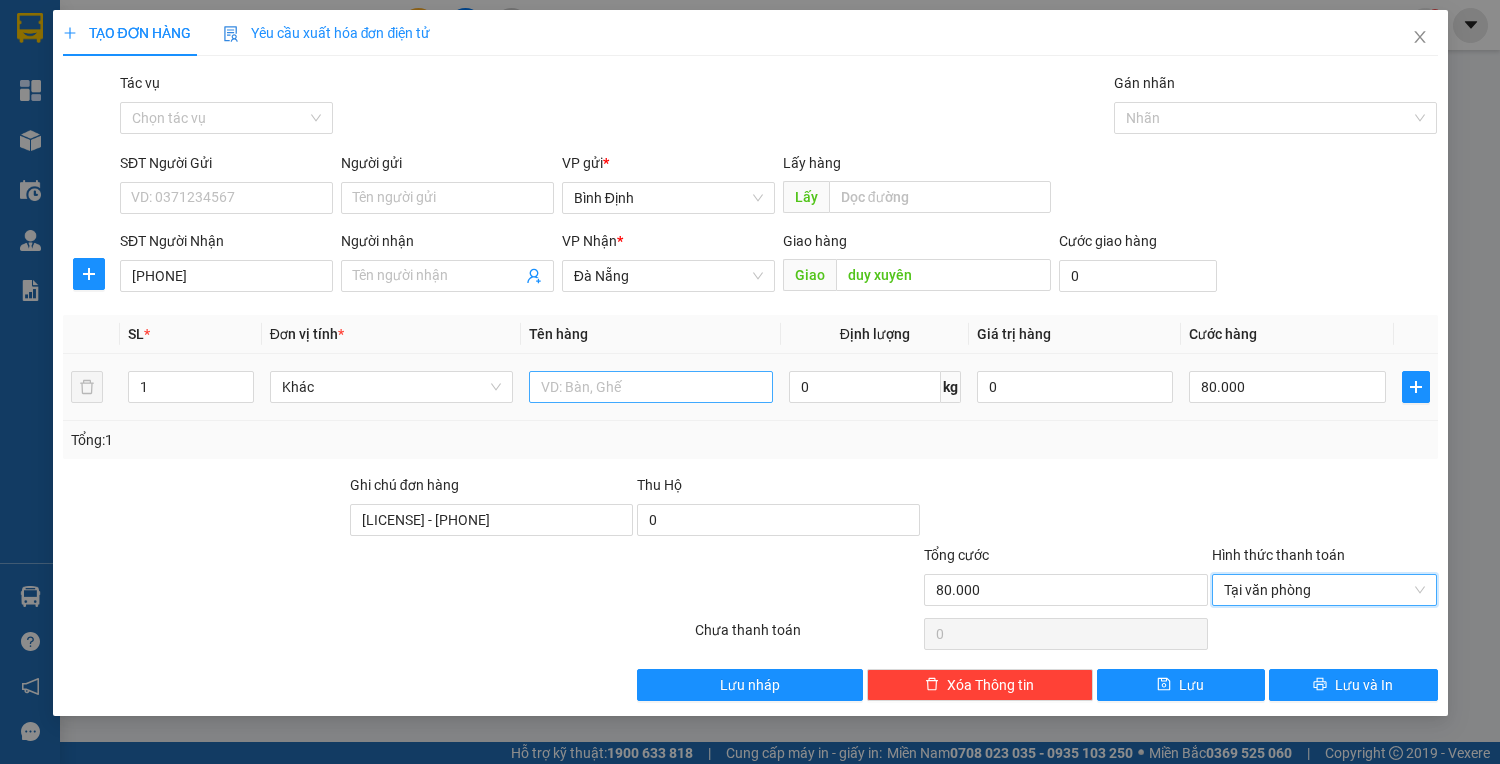 click at bounding box center [650, 387] 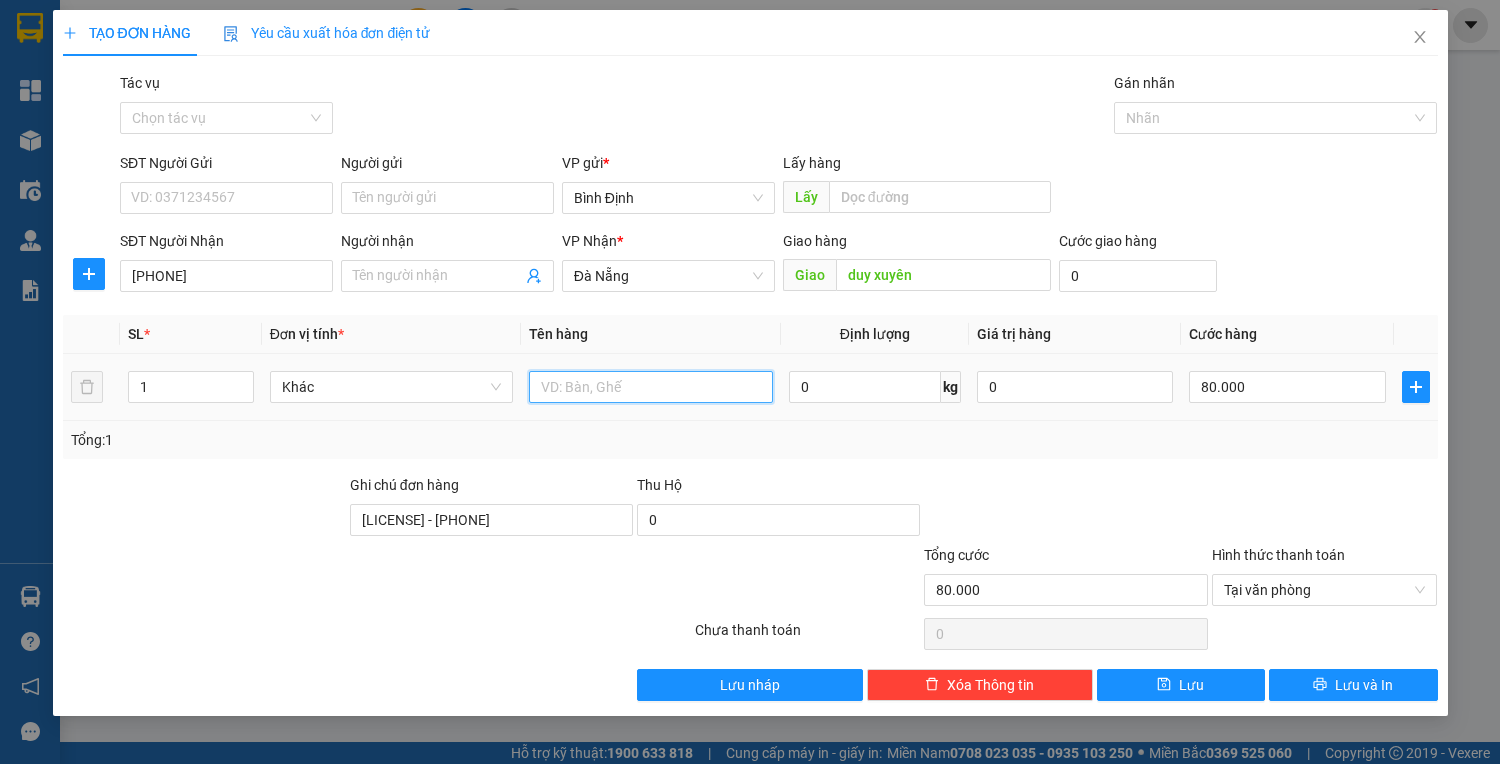 click at bounding box center (650, 387) 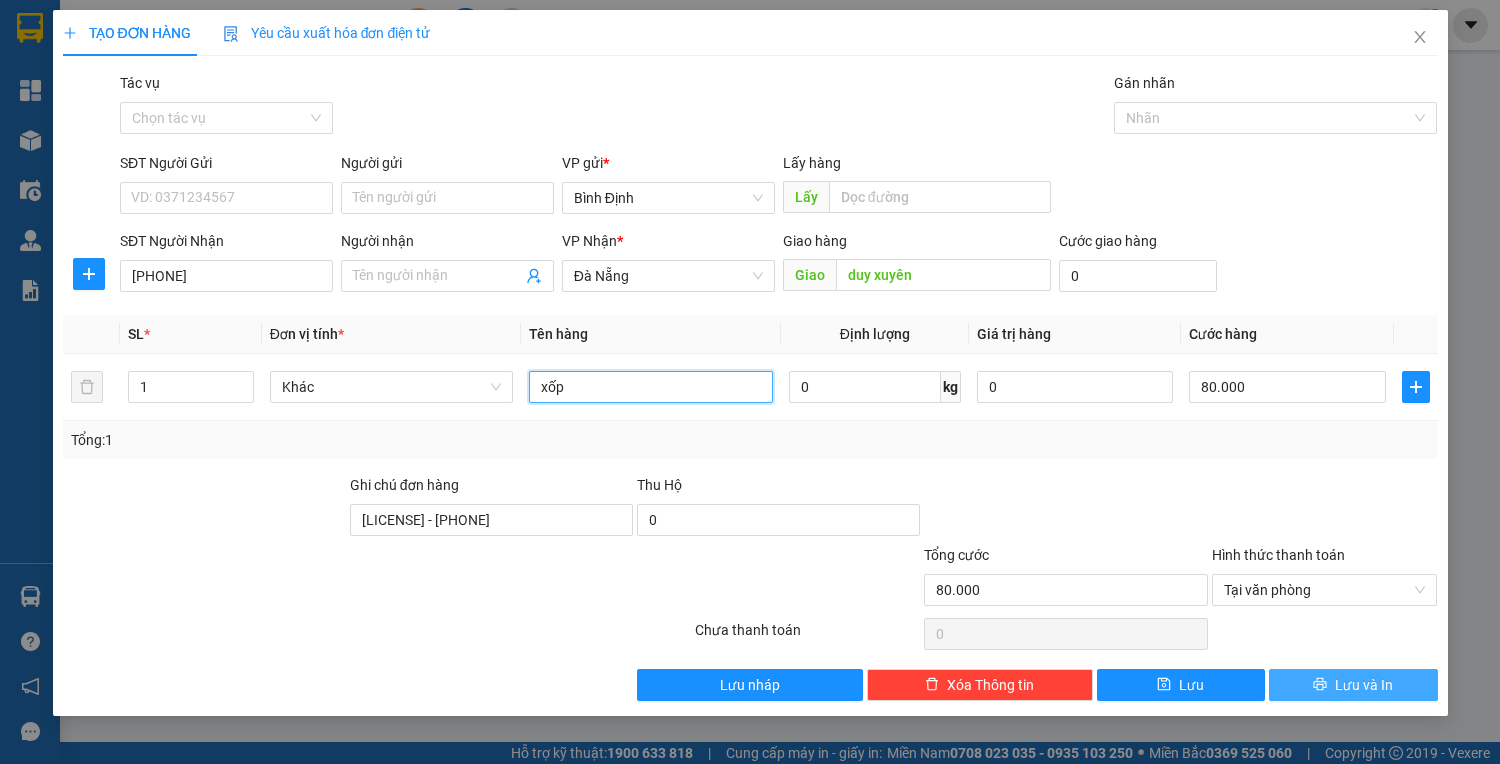 type on "xốp" 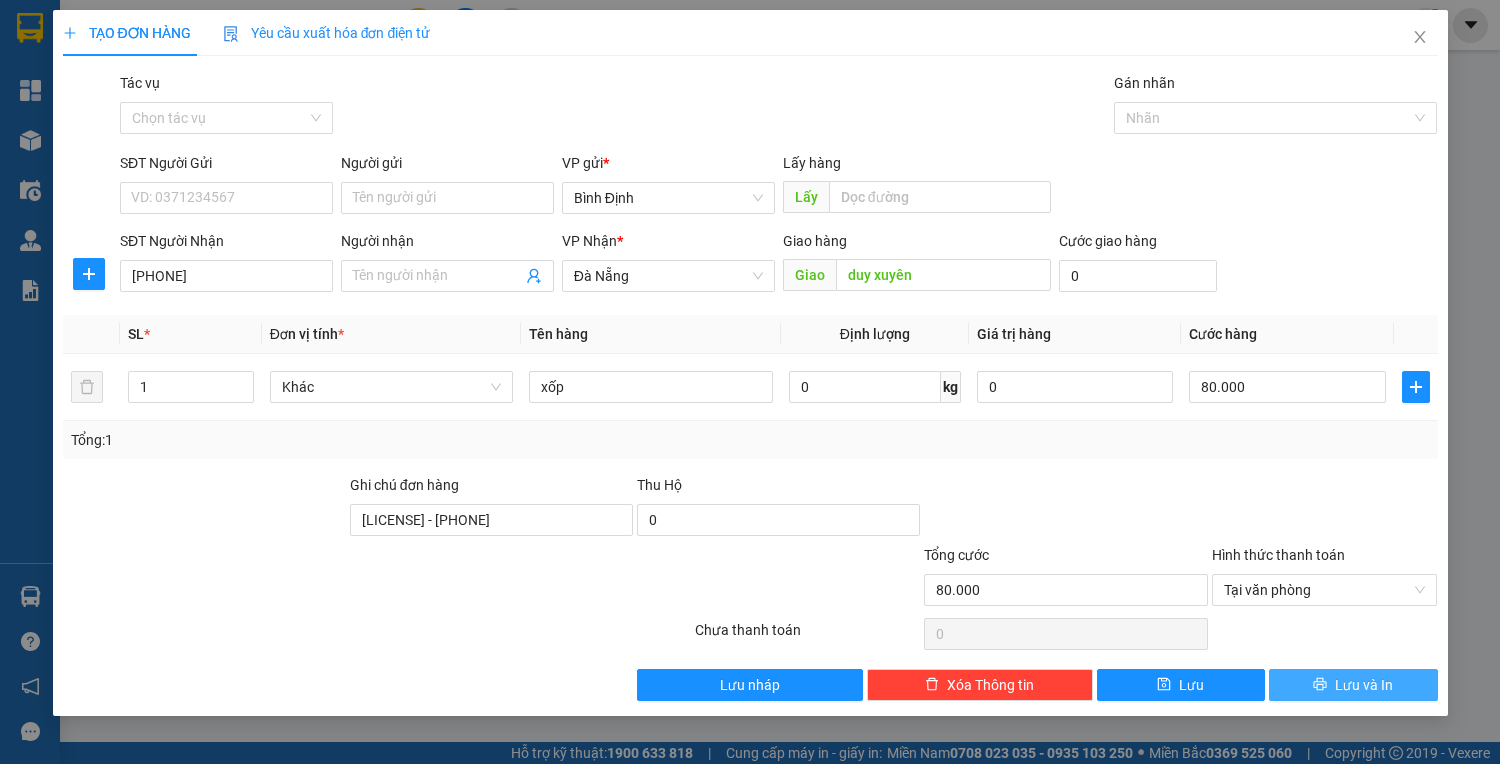 click 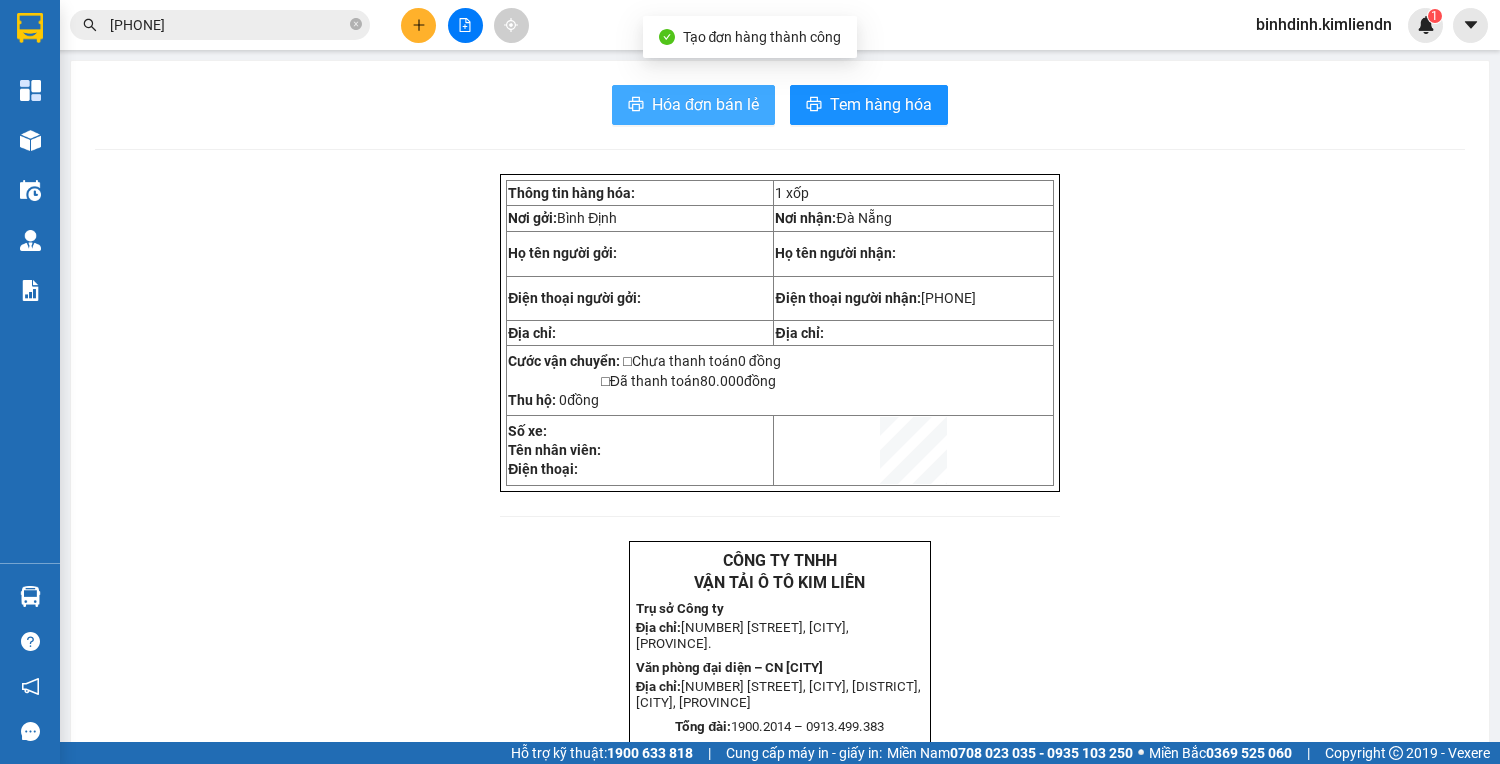 click on "Hóa đơn bán lẻ" at bounding box center [705, 104] 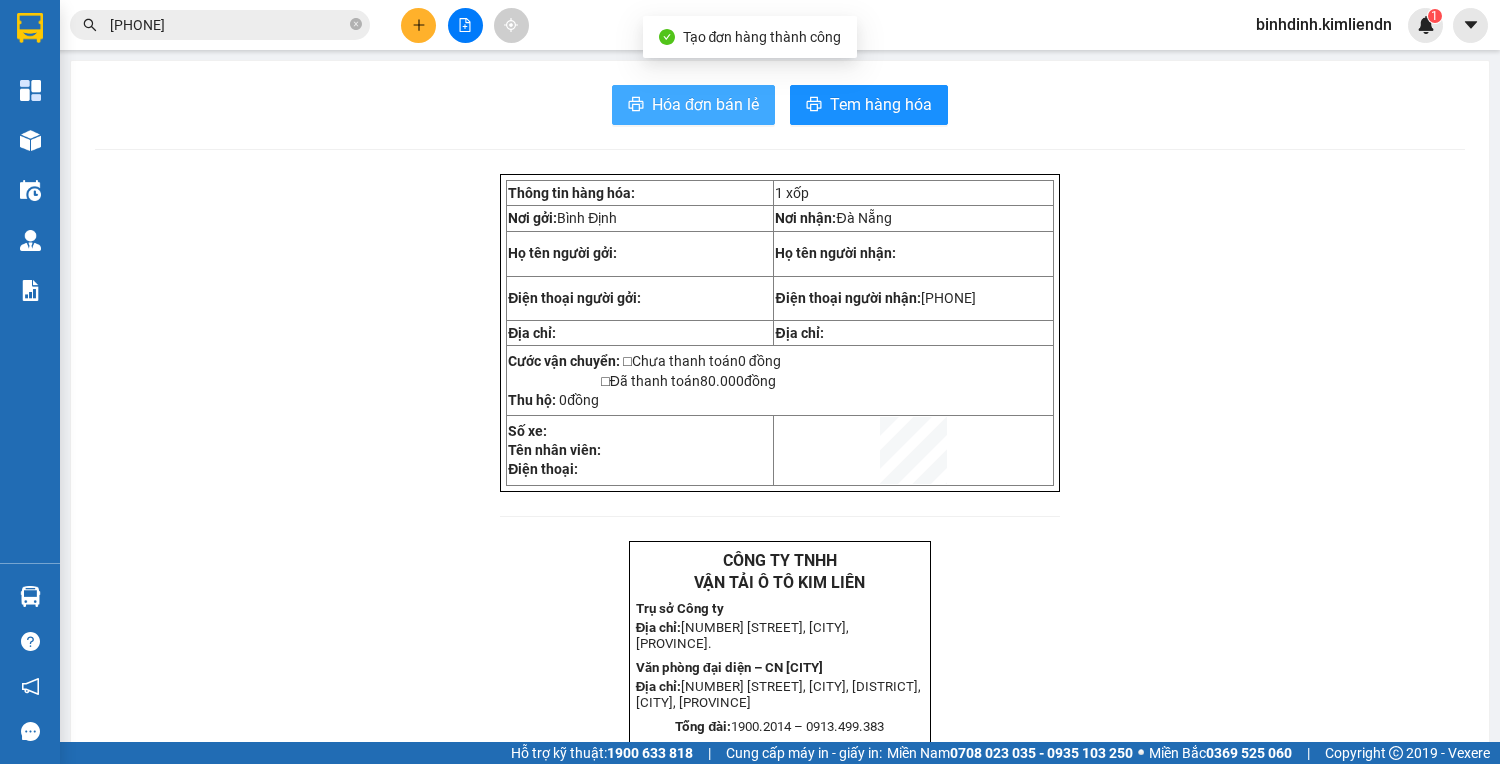 scroll, scrollTop: 0, scrollLeft: 0, axis: both 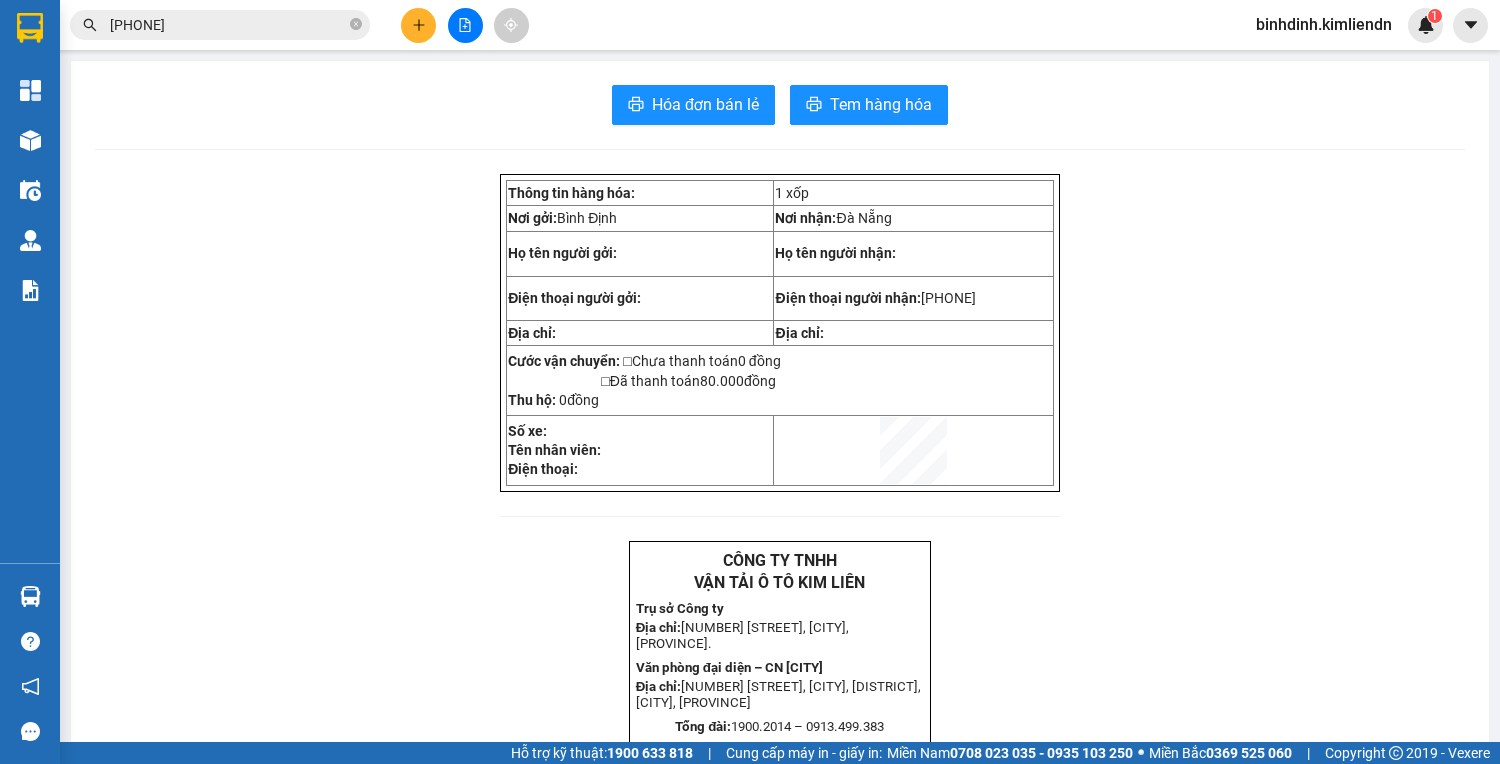 click 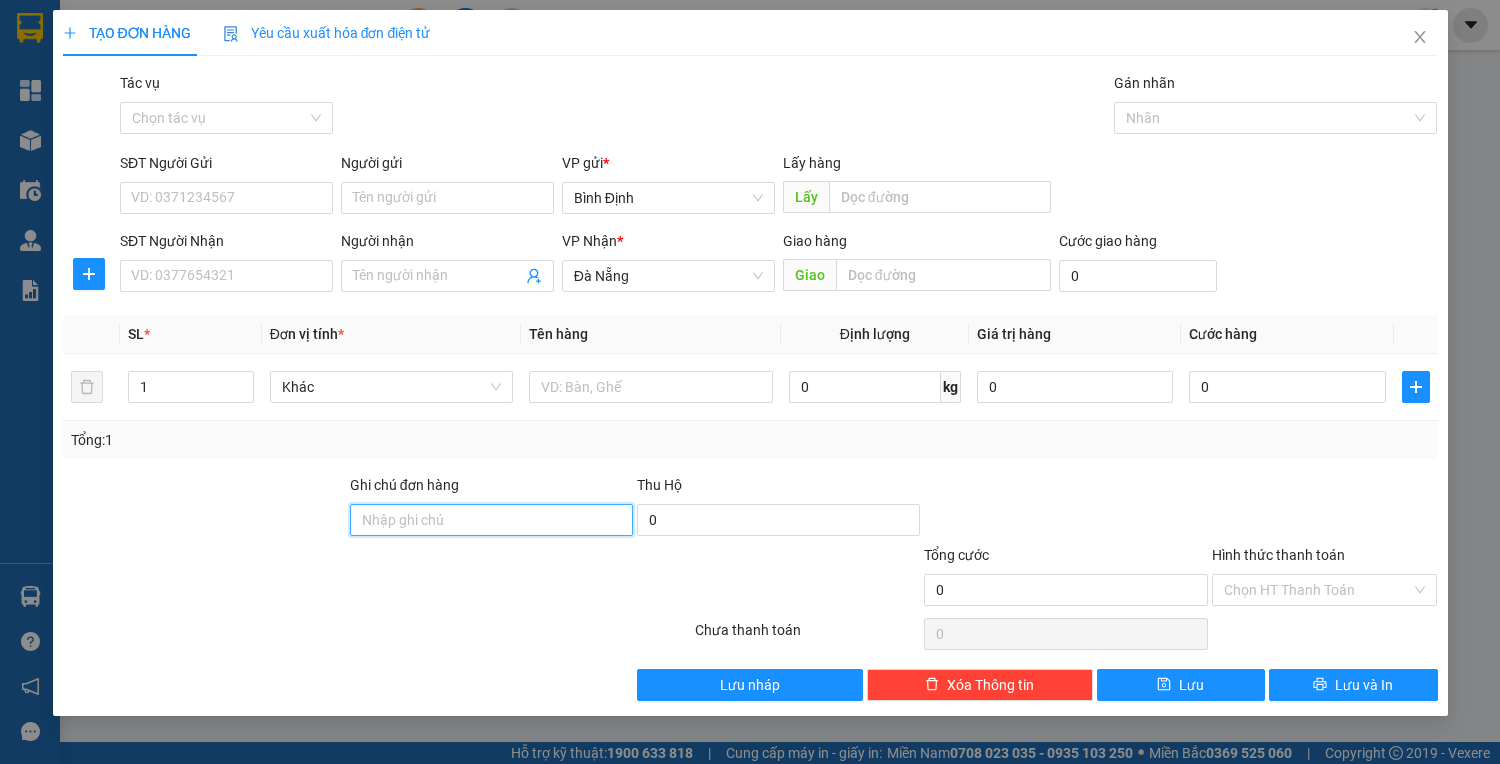 click on "Ghi chú đơn hàng" at bounding box center [491, 520] 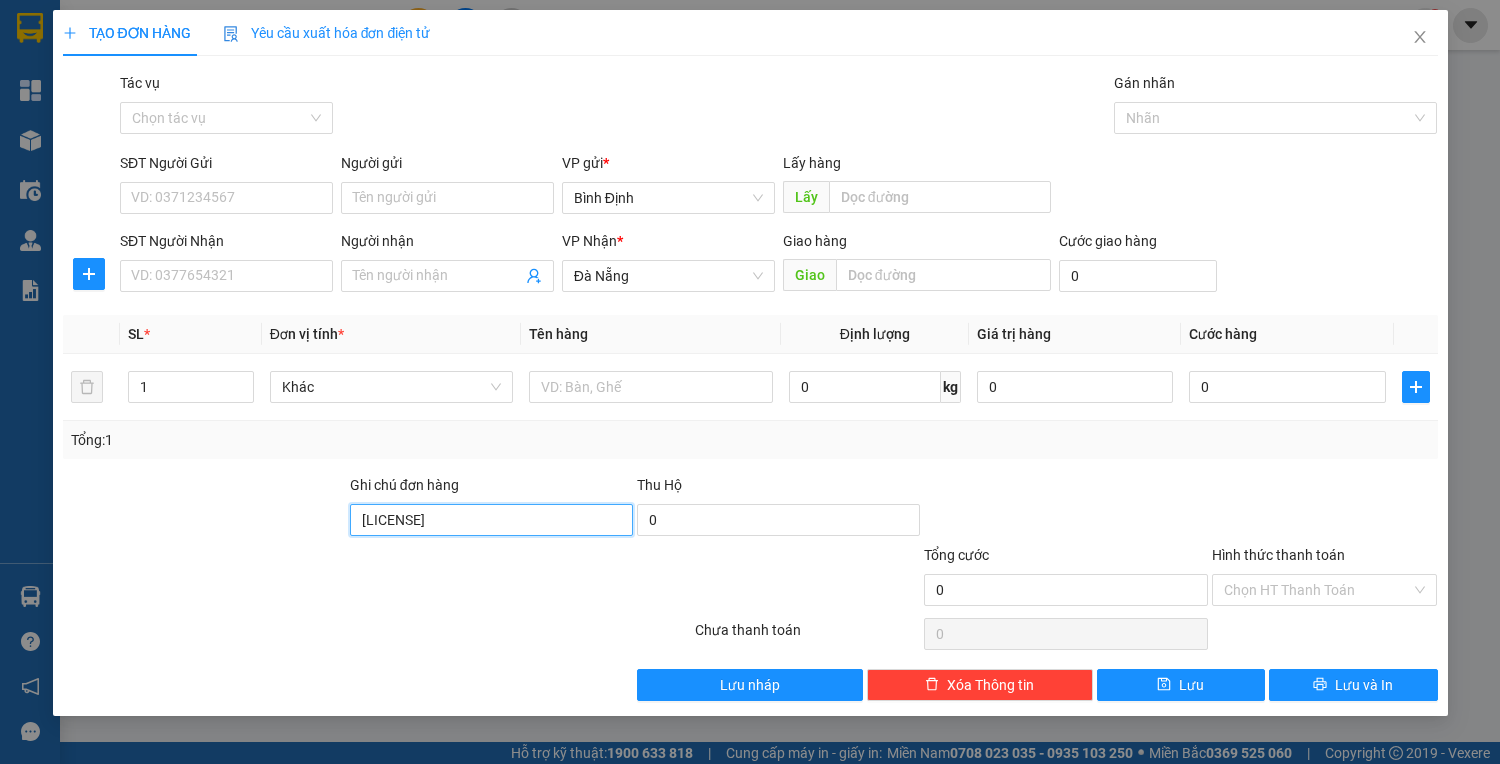 type on "[LICENSE] - [PHONE]" 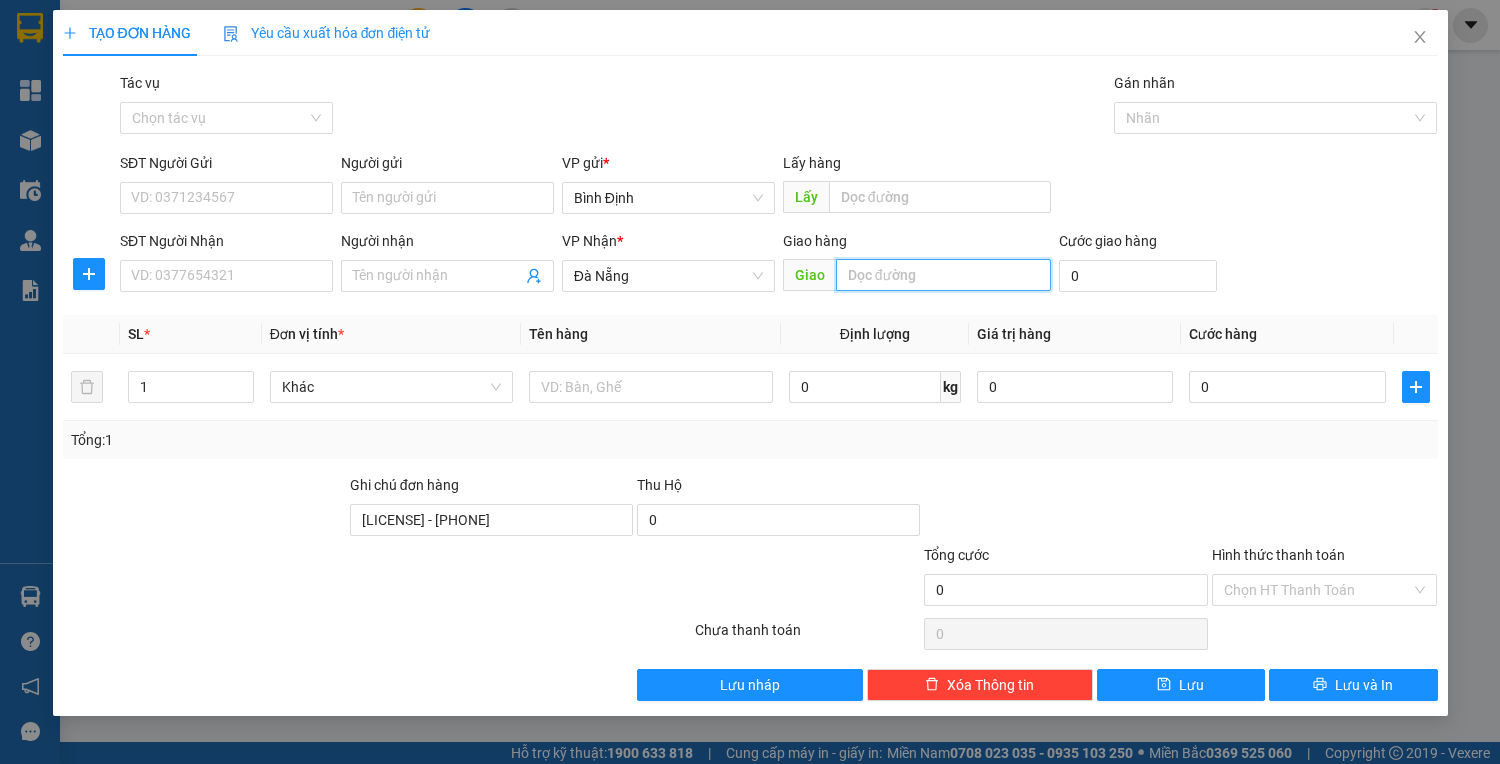 click at bounding box center (943, 275) 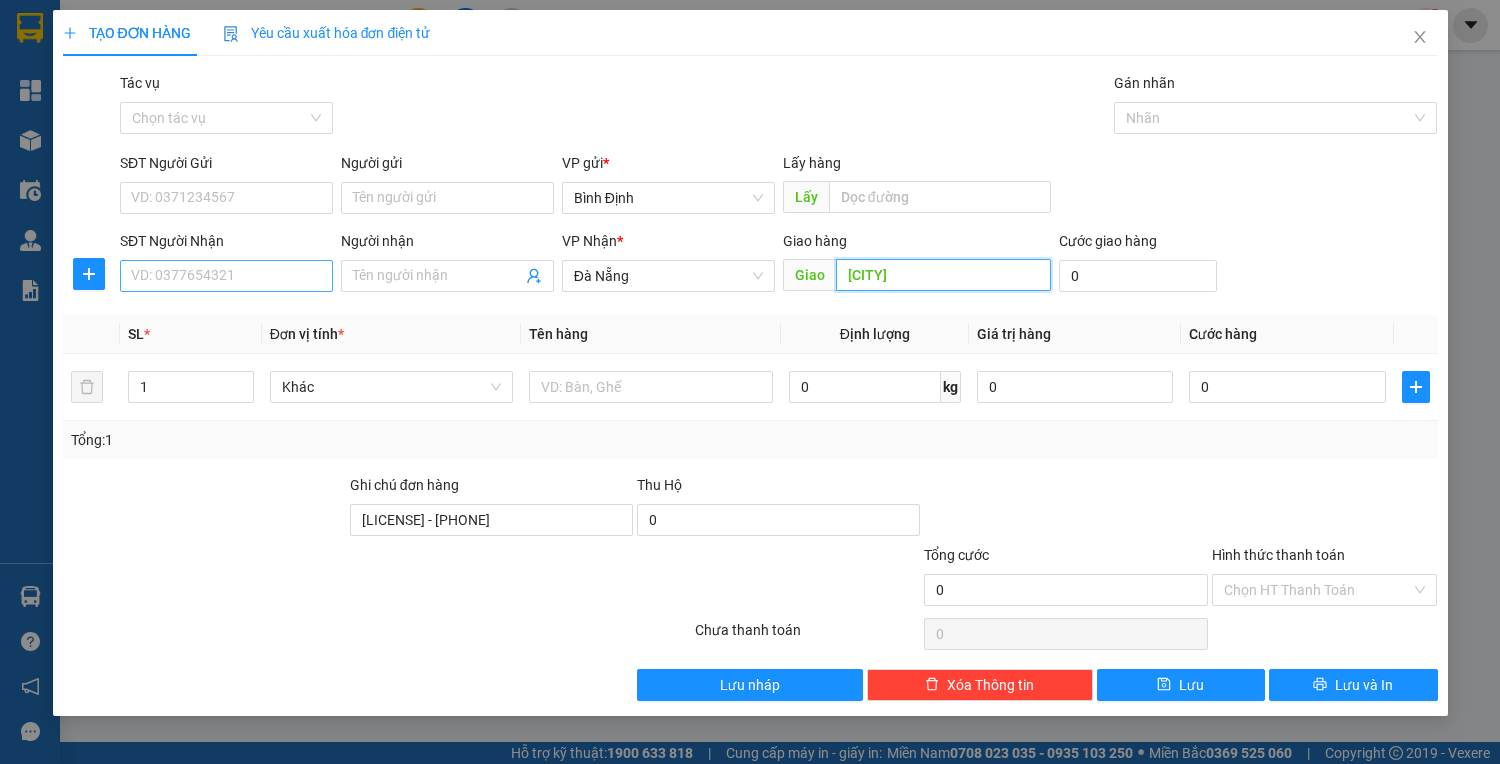 type on "[CITY]" 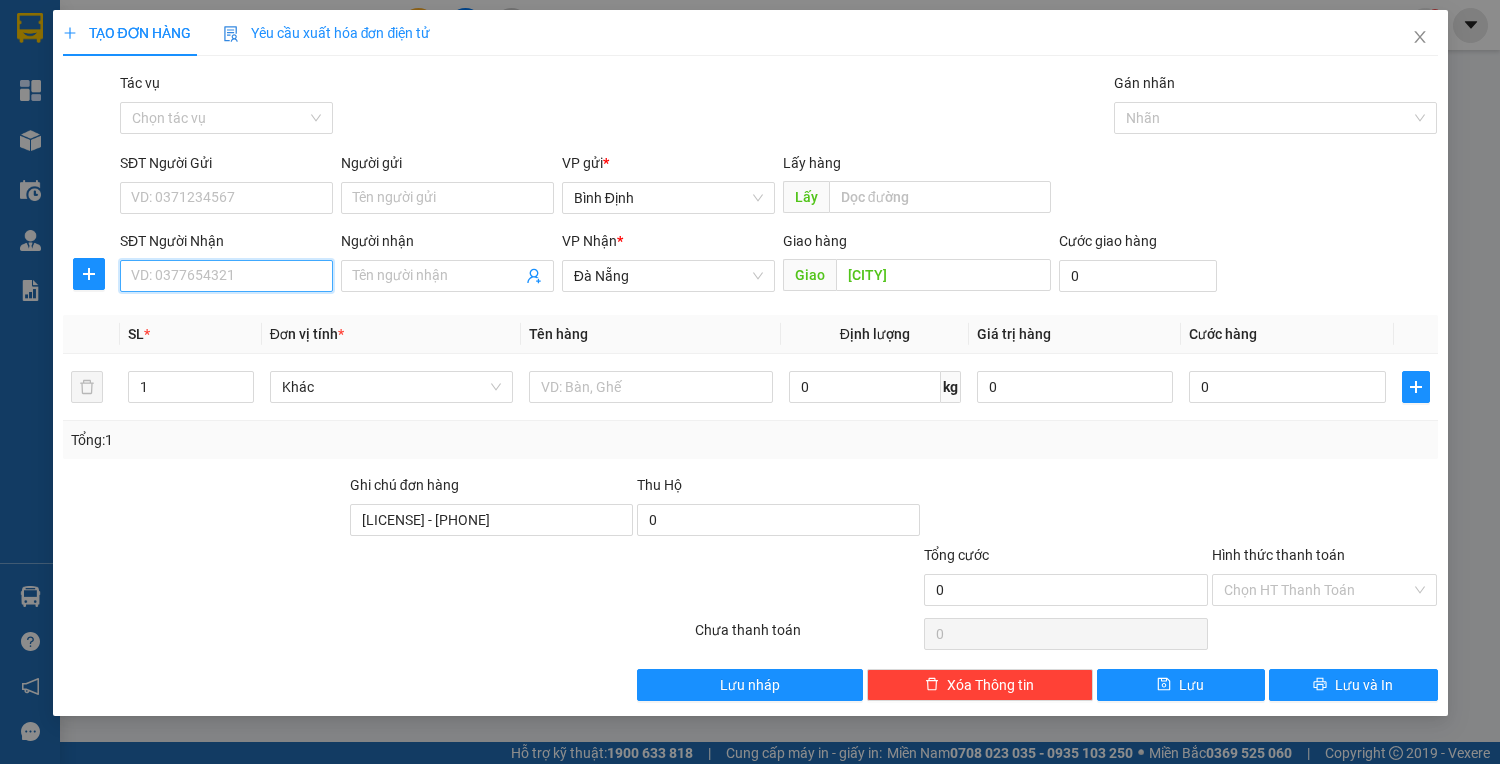 click on "SĐT Người Nhận" at bounding box center [226, 276] 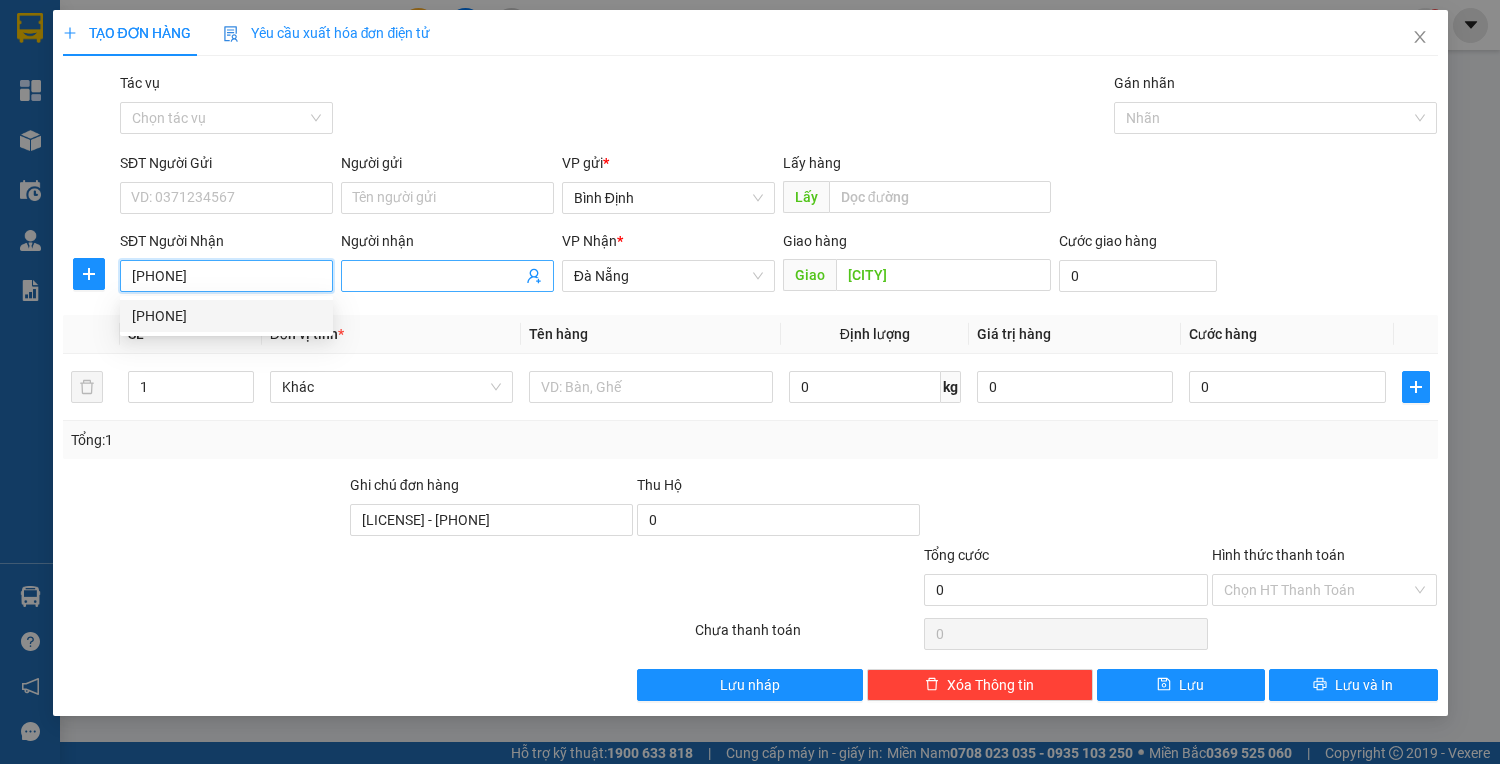 type on "[PHONE]" 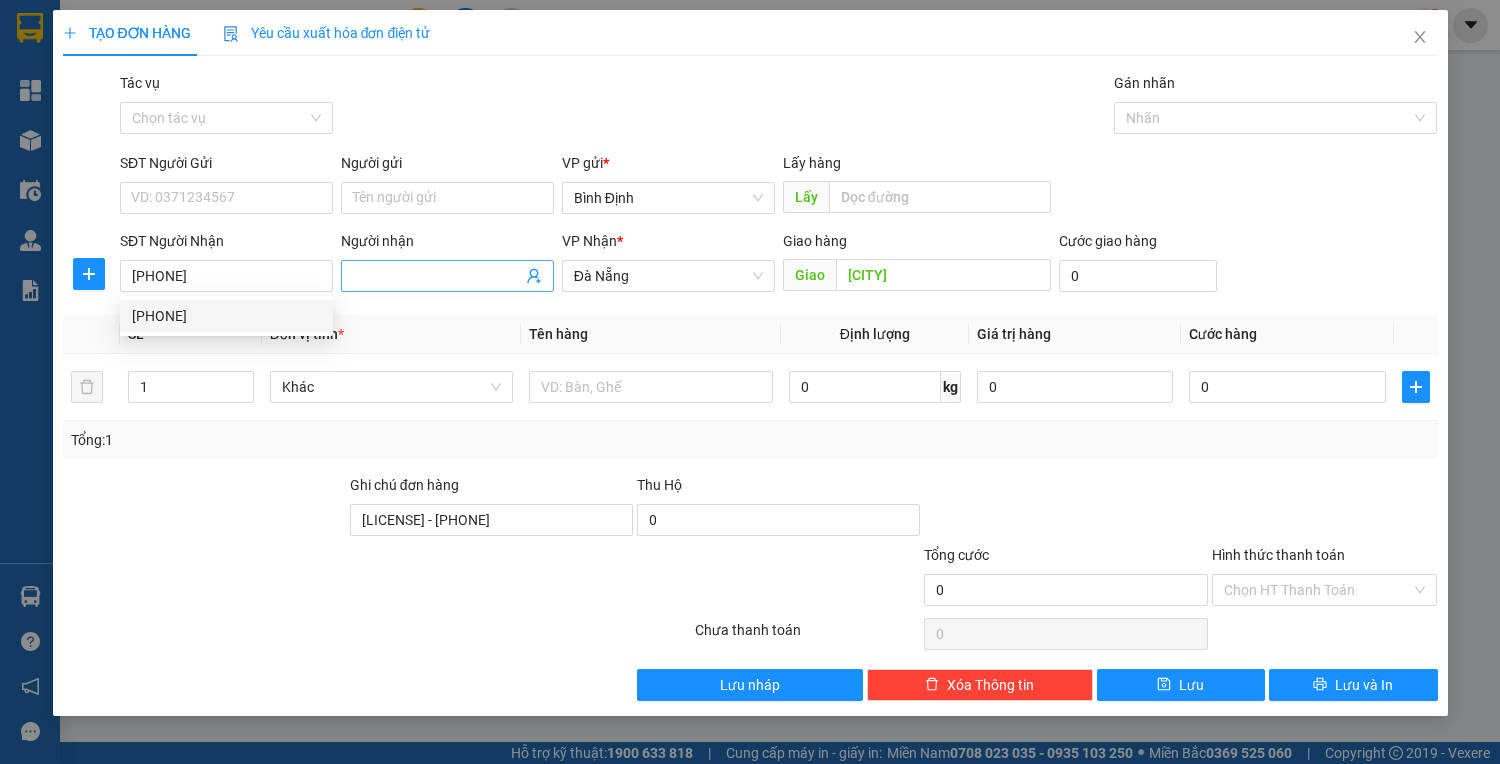 click on "Người nhận" at bounding box center [437, 276] 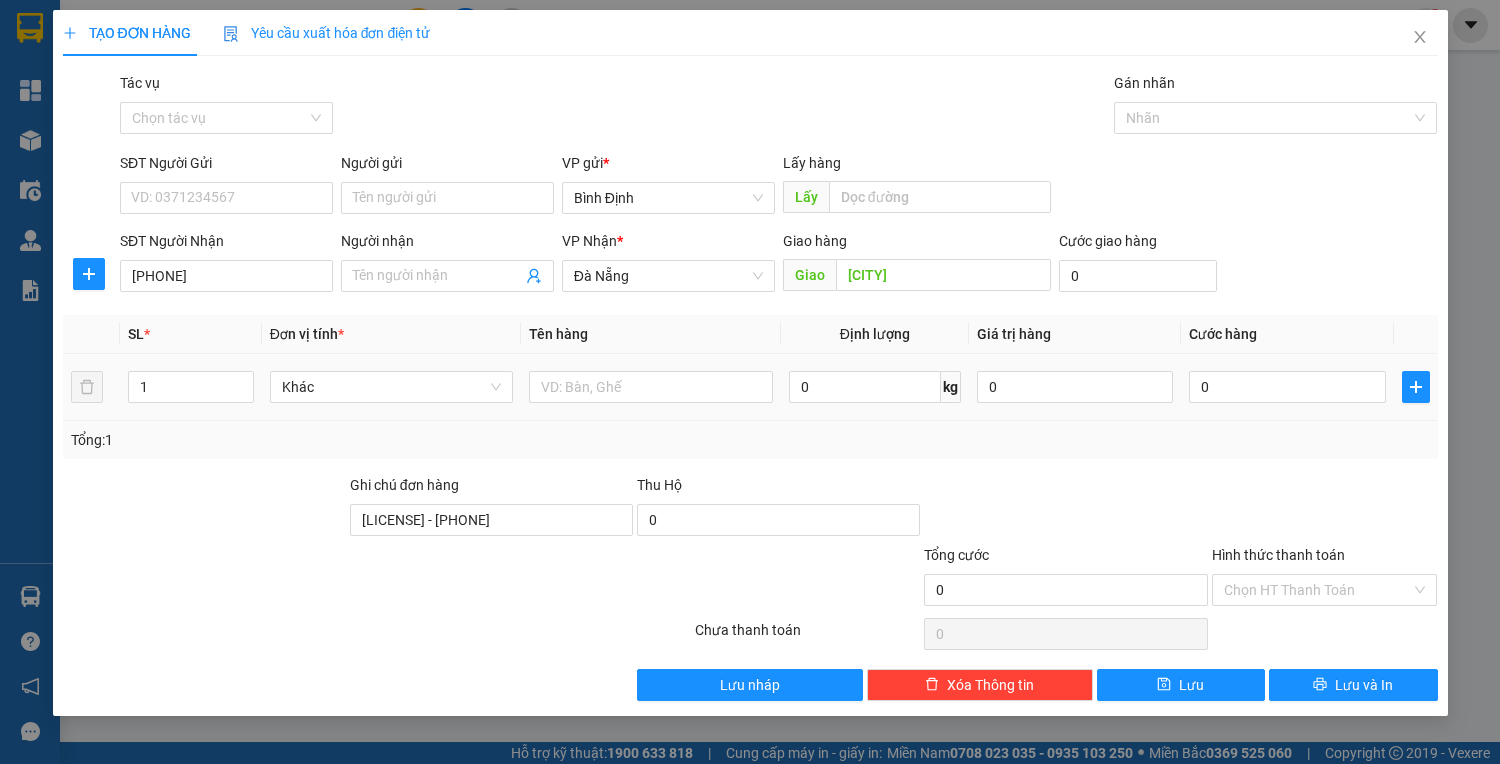 click at bounding box center [650, 387] 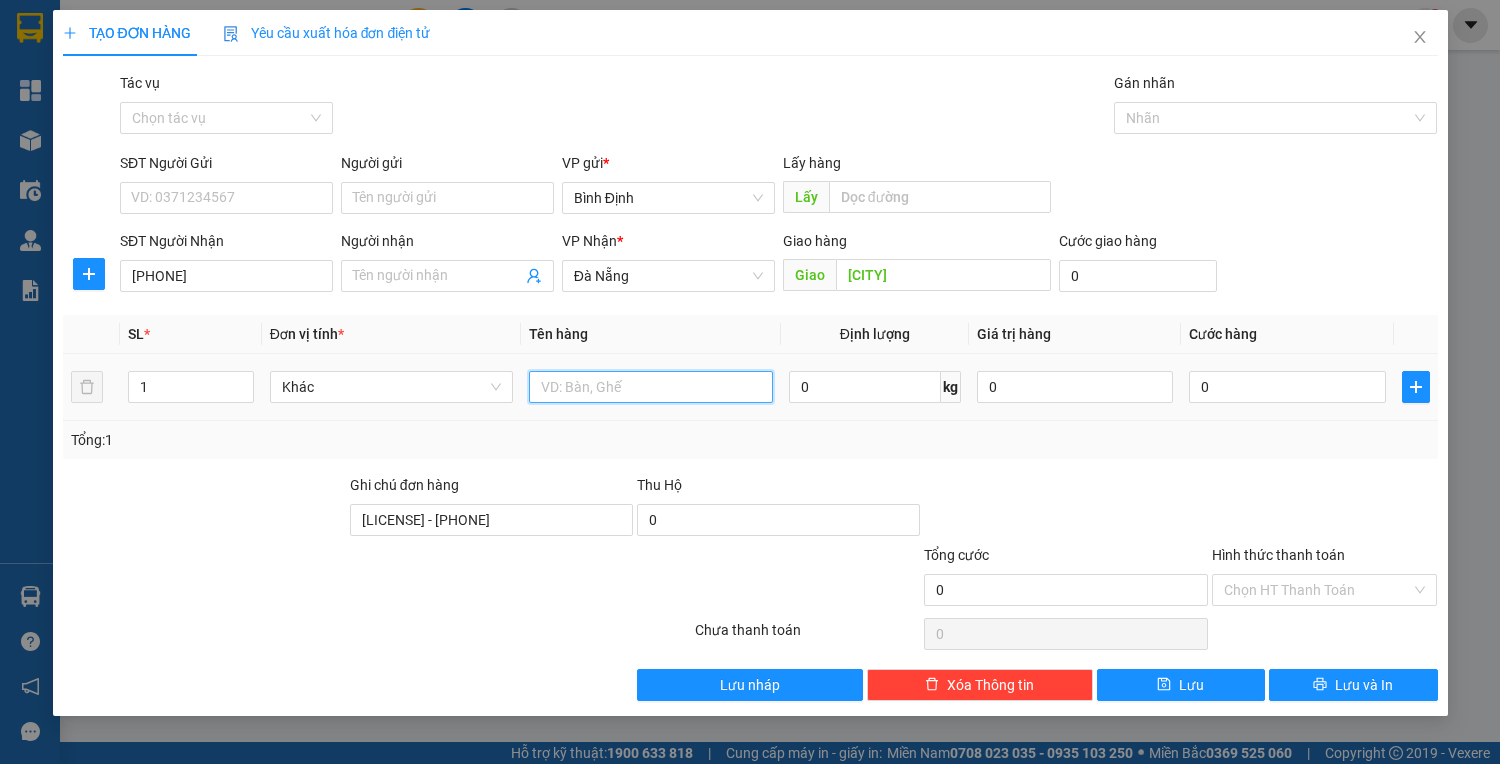click at bounding box center [650, 387] 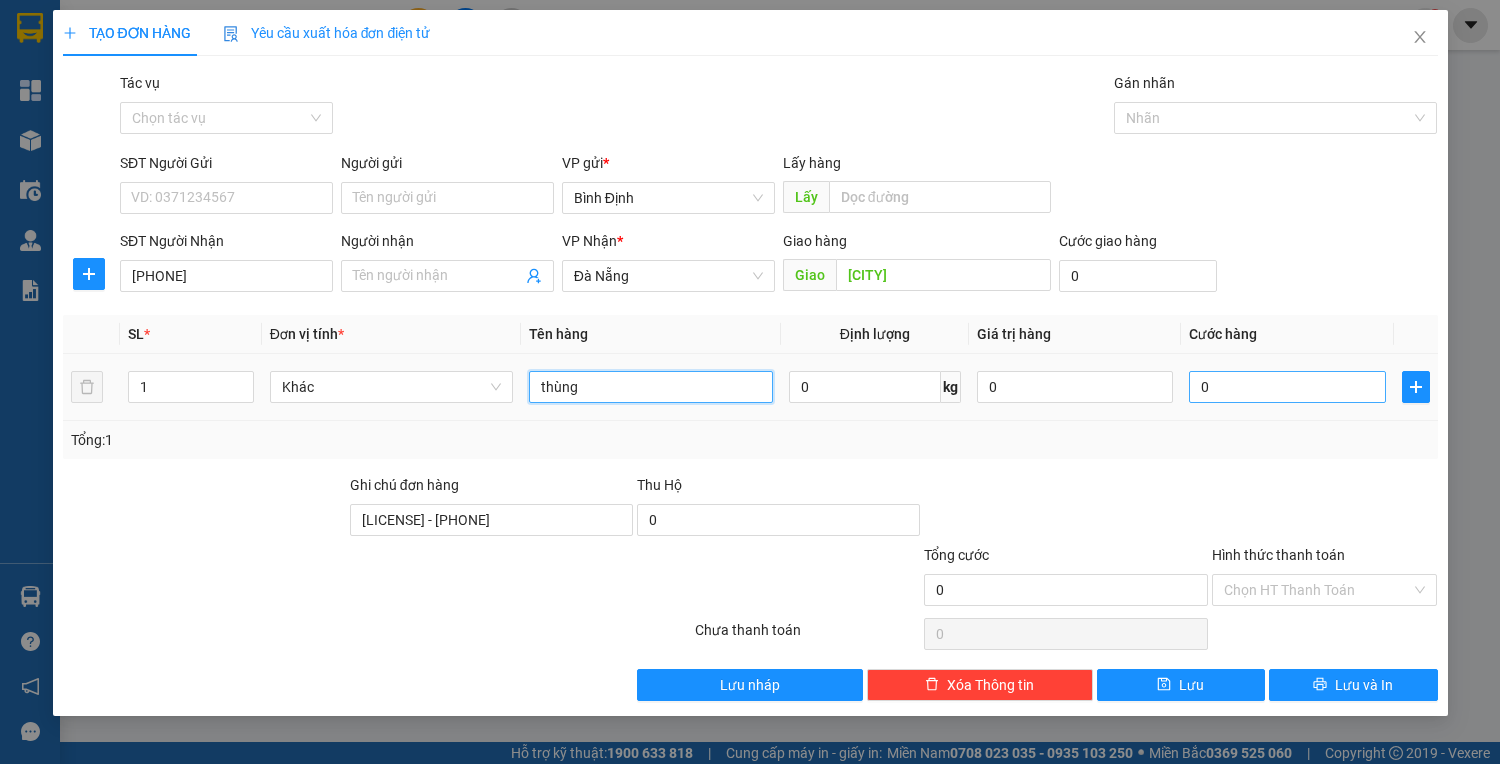 type on "thùng" 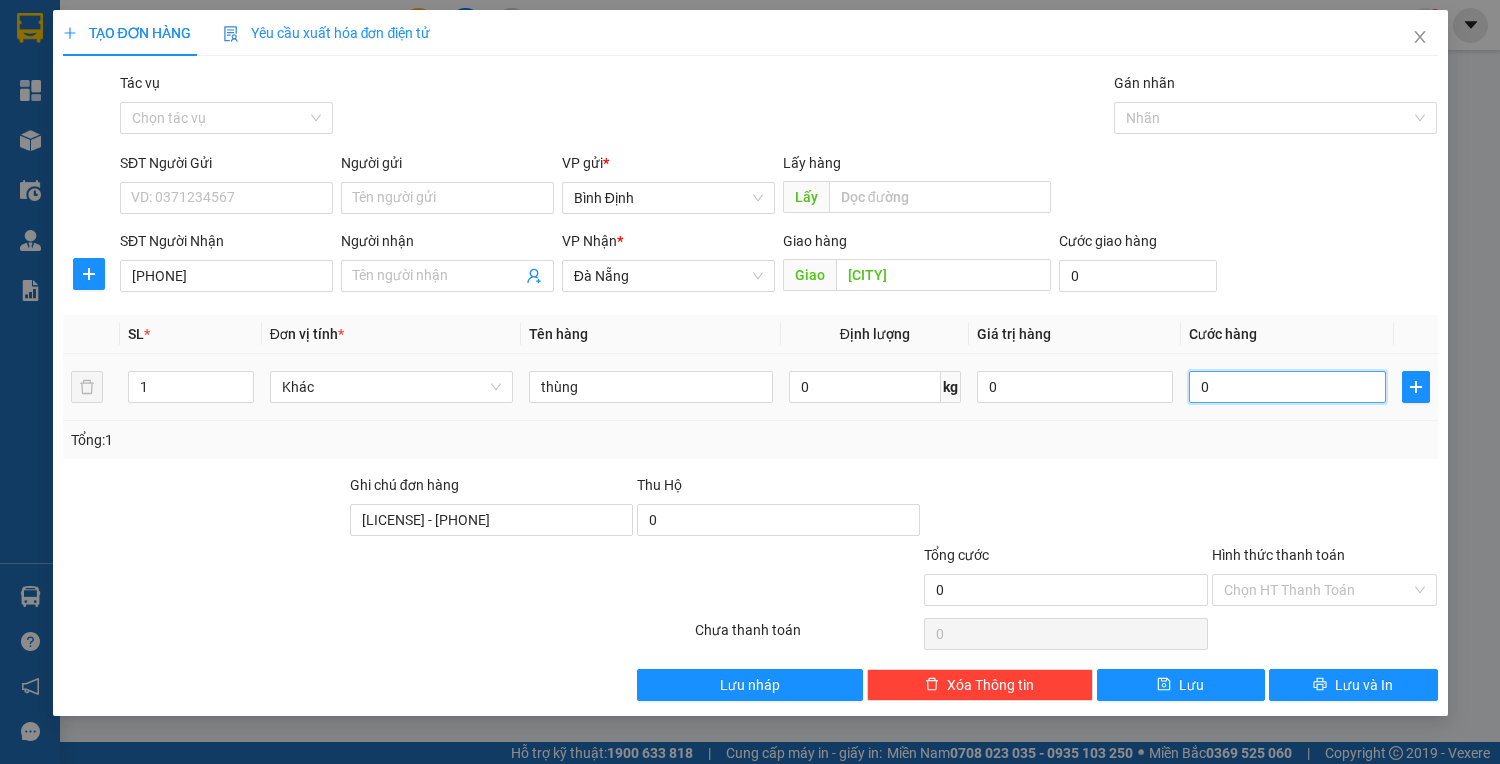 click on "0" at bounding box center (1287, 387) 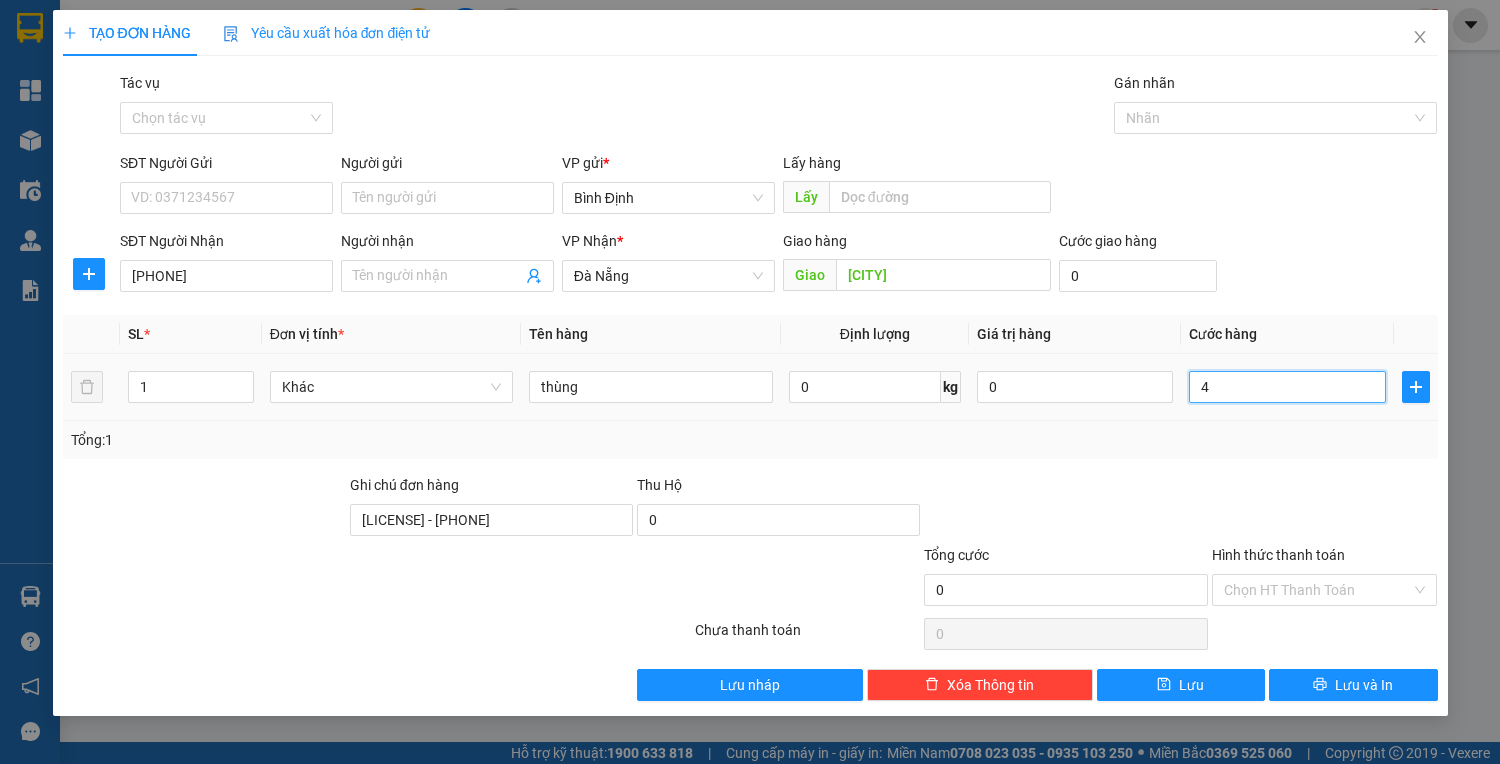 type on "4" 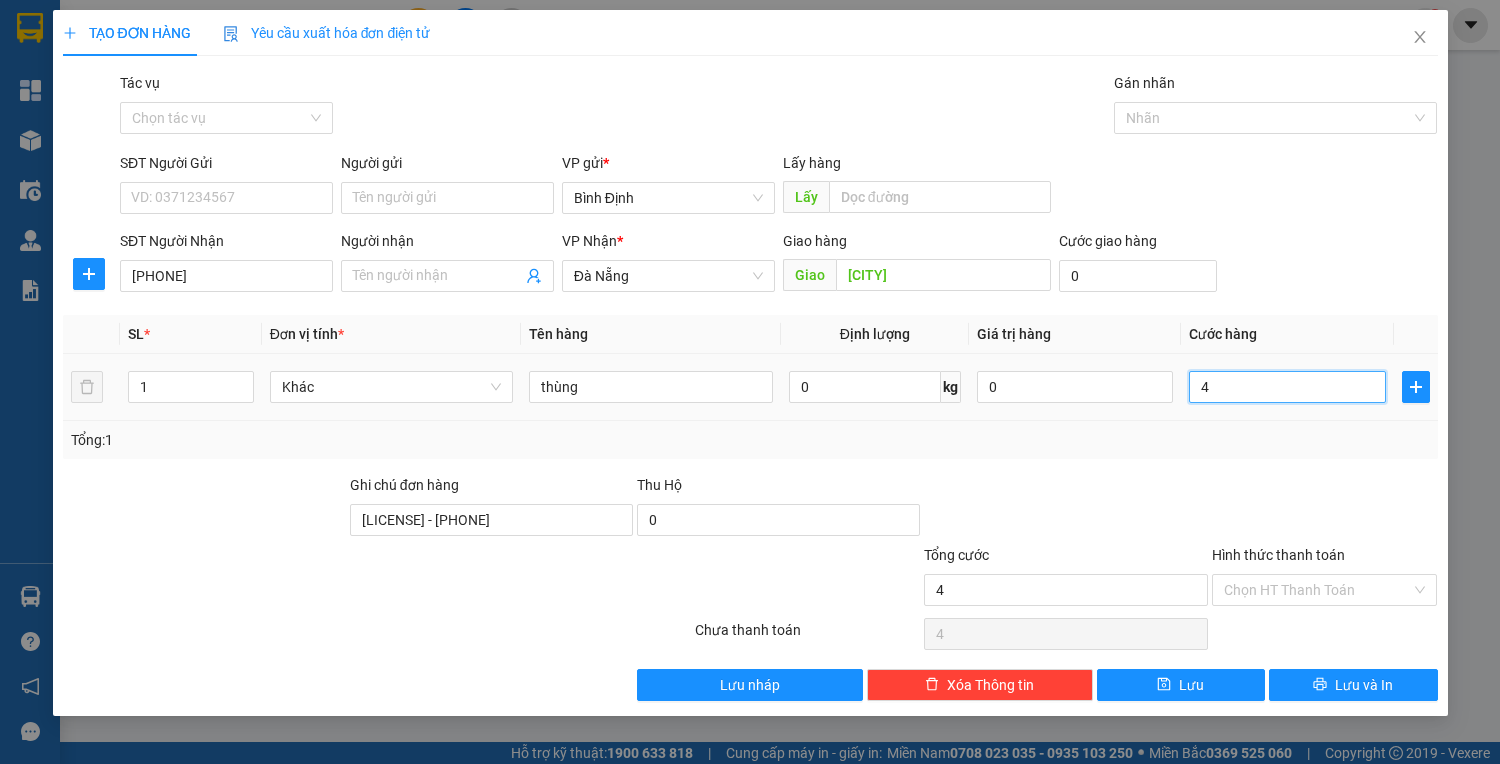 type on "40" 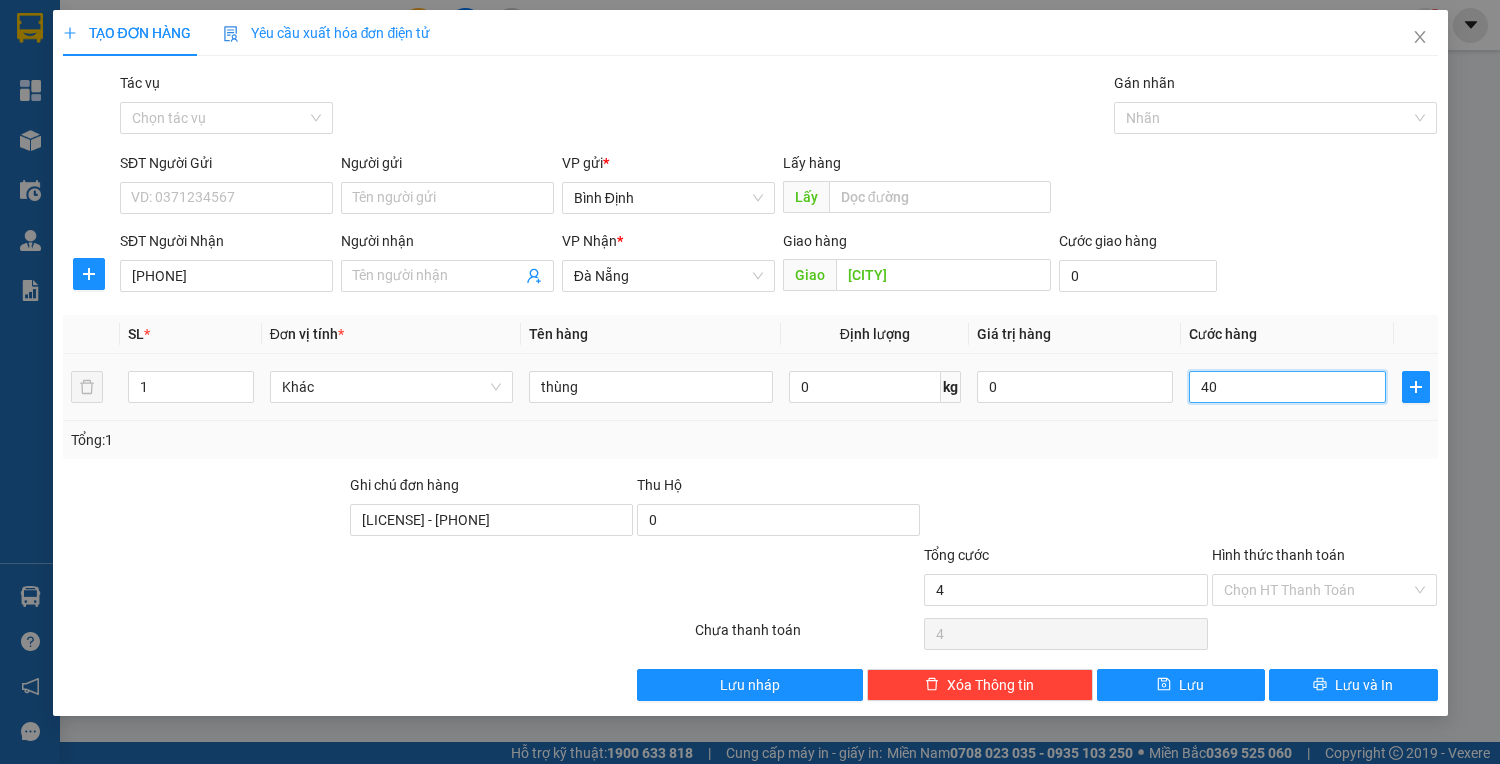 type on "40" 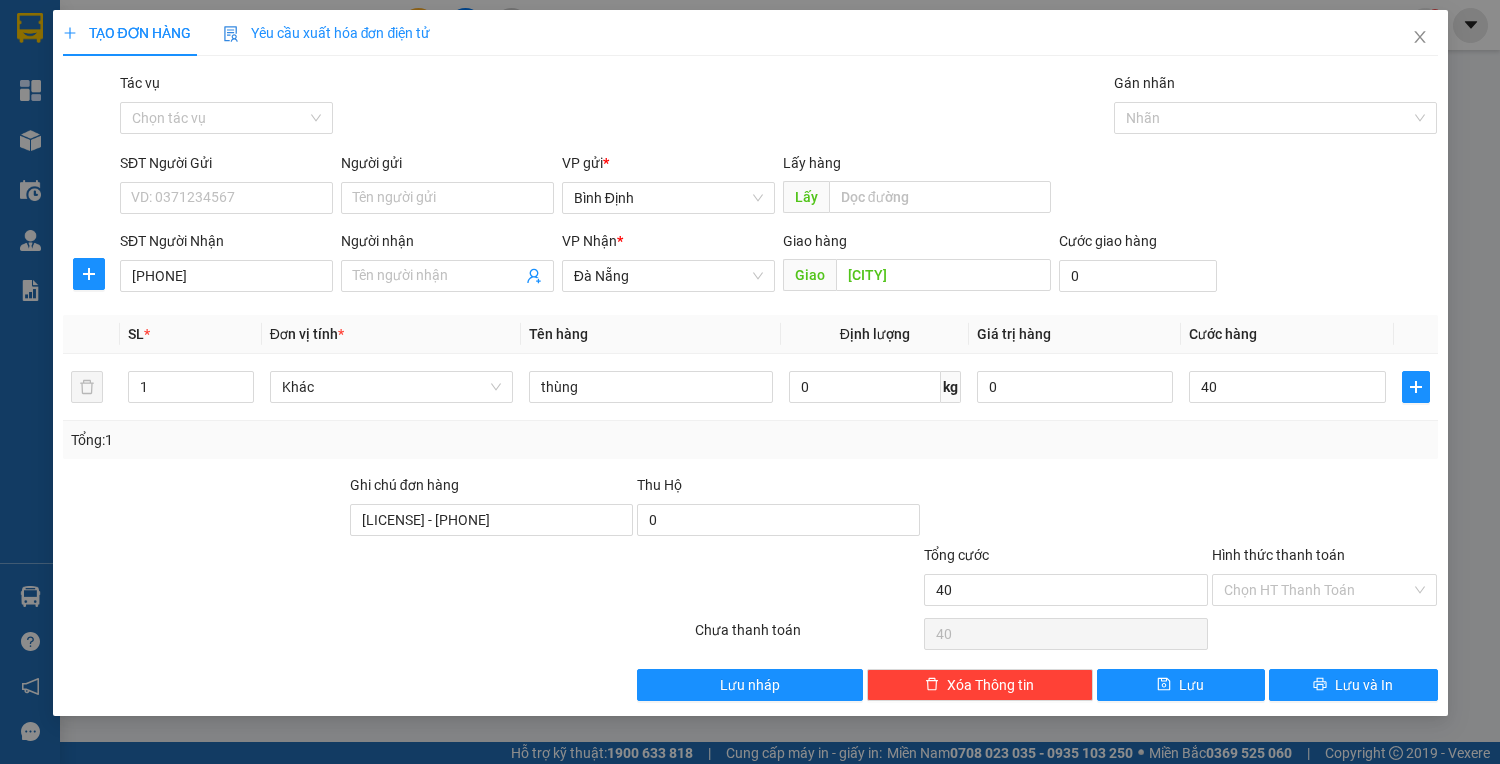 type on "40.000" 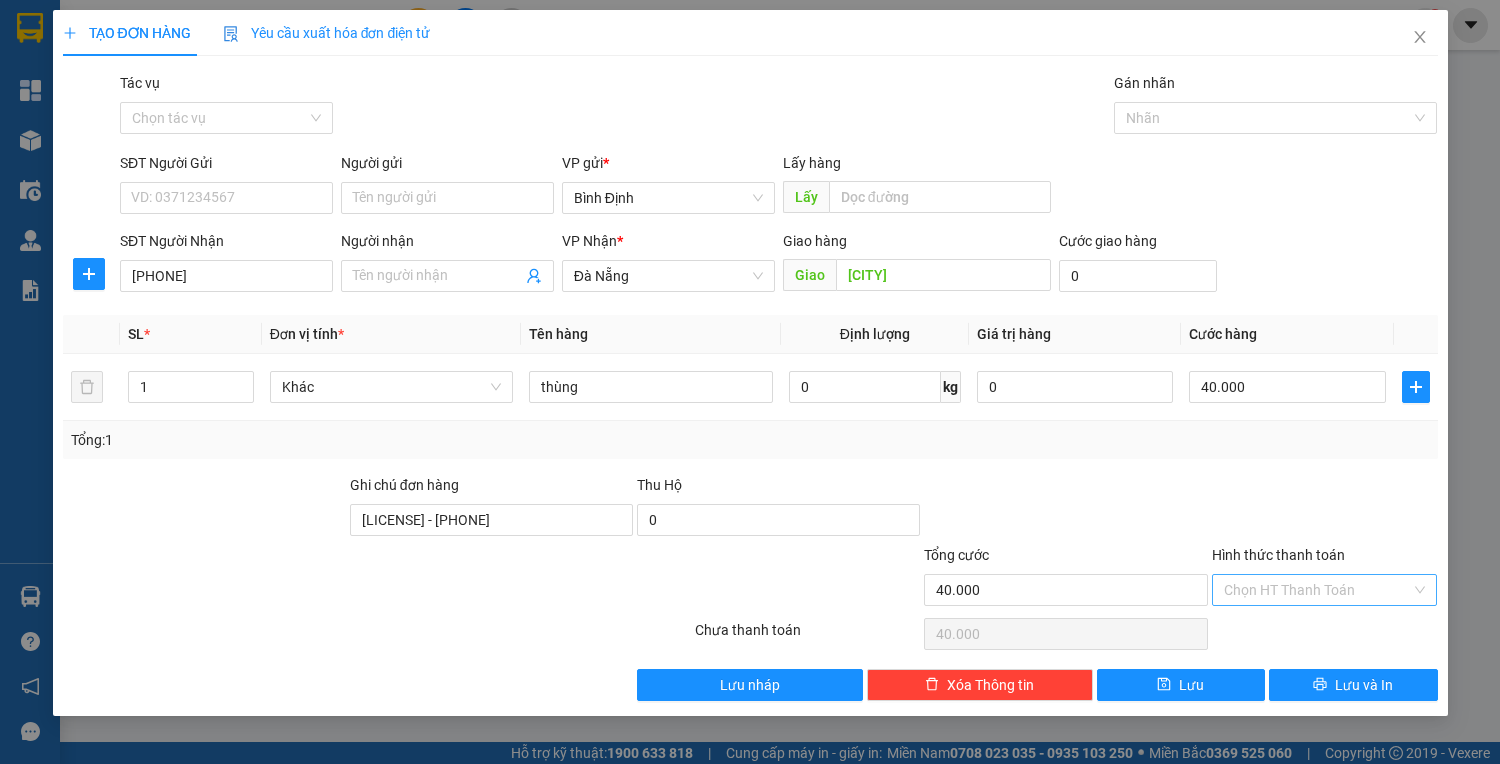 drag, startPoint x: 1293, startPoint y: 553, endPoint x: 1293, endPoint y: 580, distance: 27 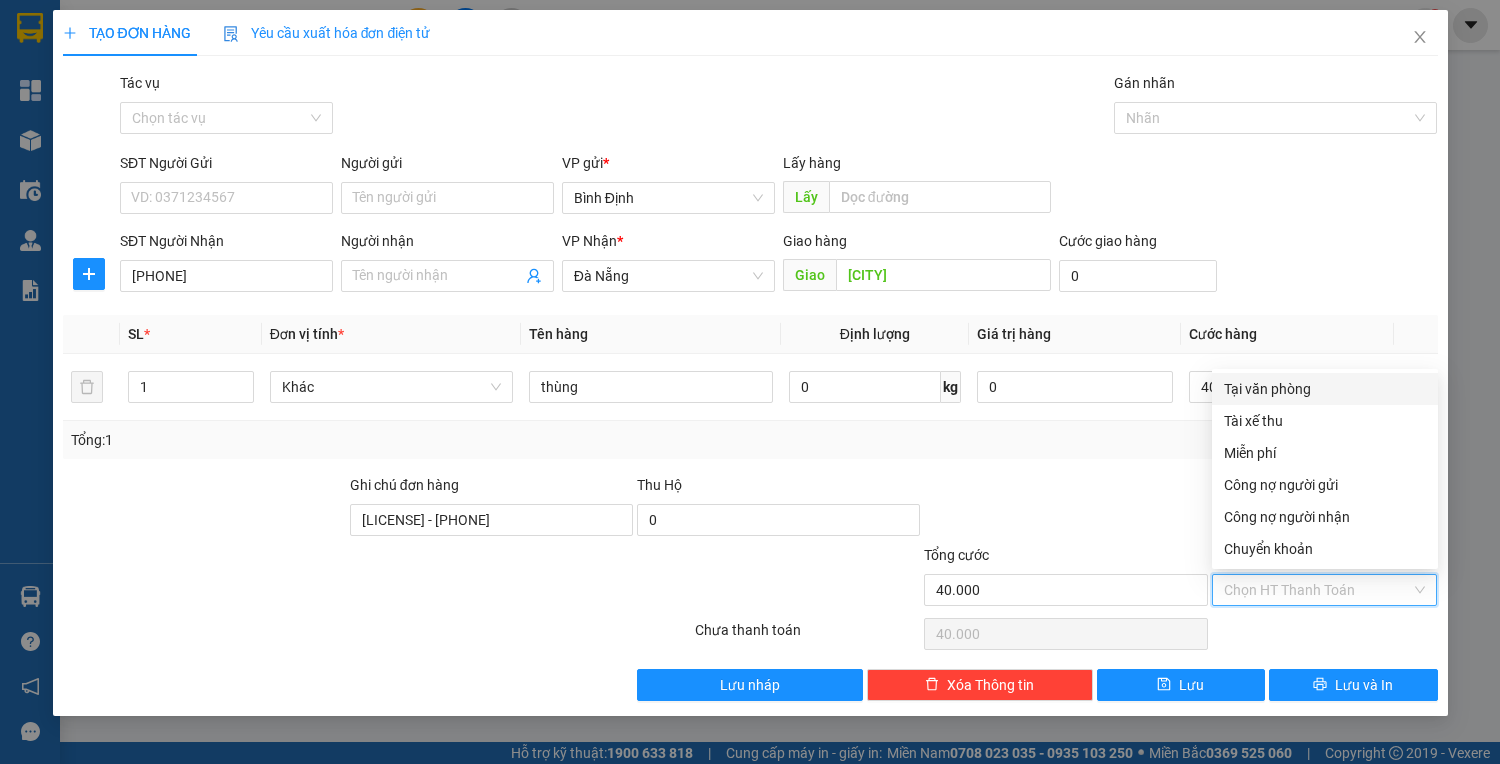 click on "Tại văn phòng" at bounding box center [1325, 389] 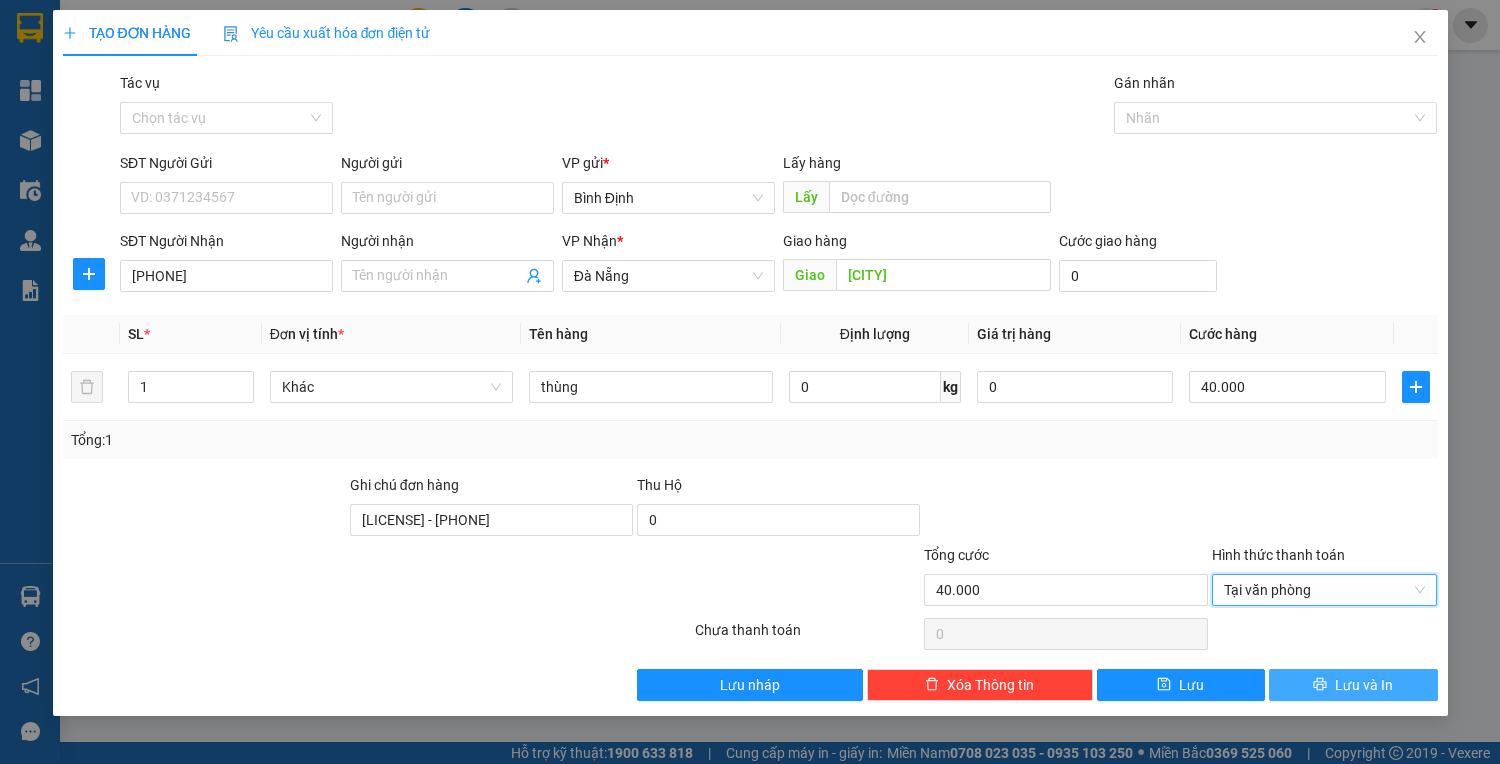 click on "Lưu và In" at bounding box center [1353, 685] 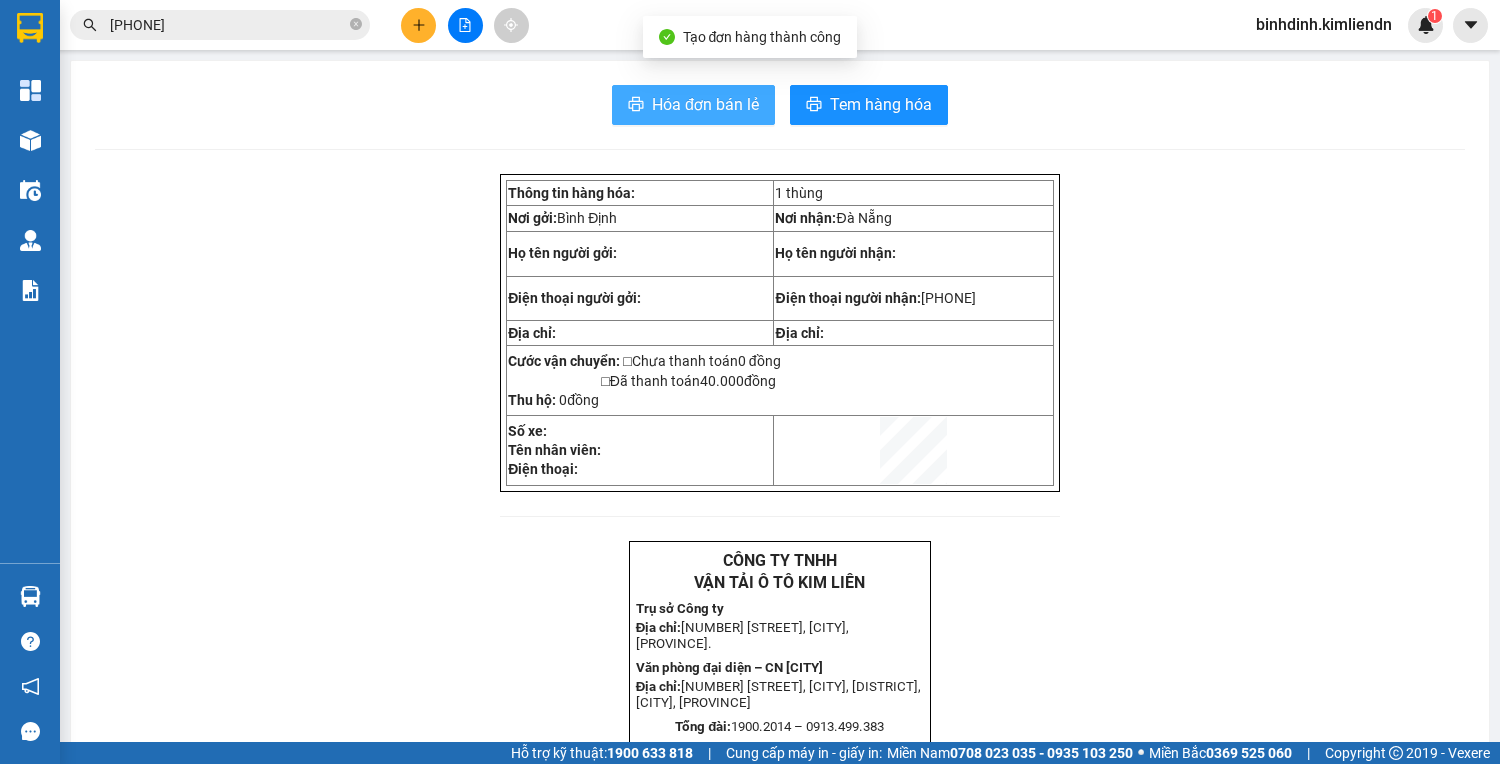 click on "Hóa đơn bán lẻ" at bounding box center (705, 104) 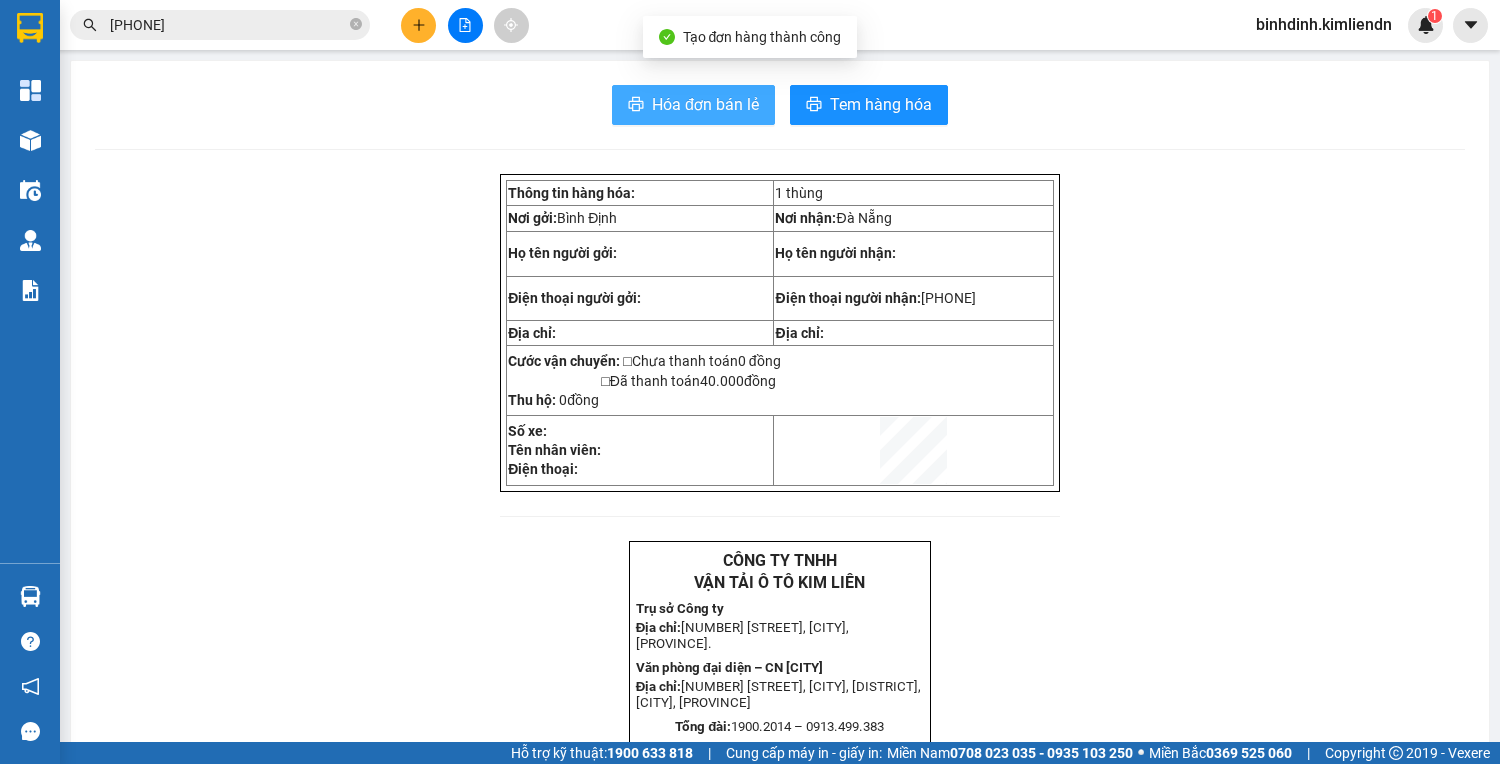 scroll, scrollTop: 0, scrollLeft: 0, axis: both 